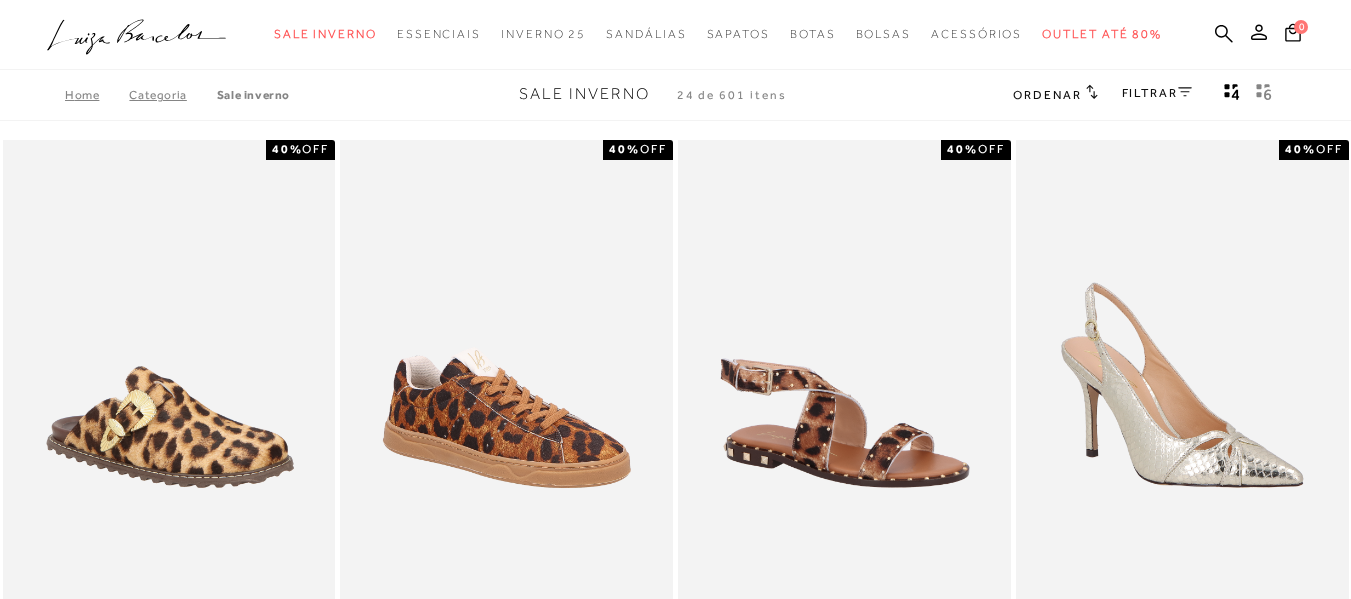 scroll, scrollTop: 0, scrollLeft: 0, axis: both 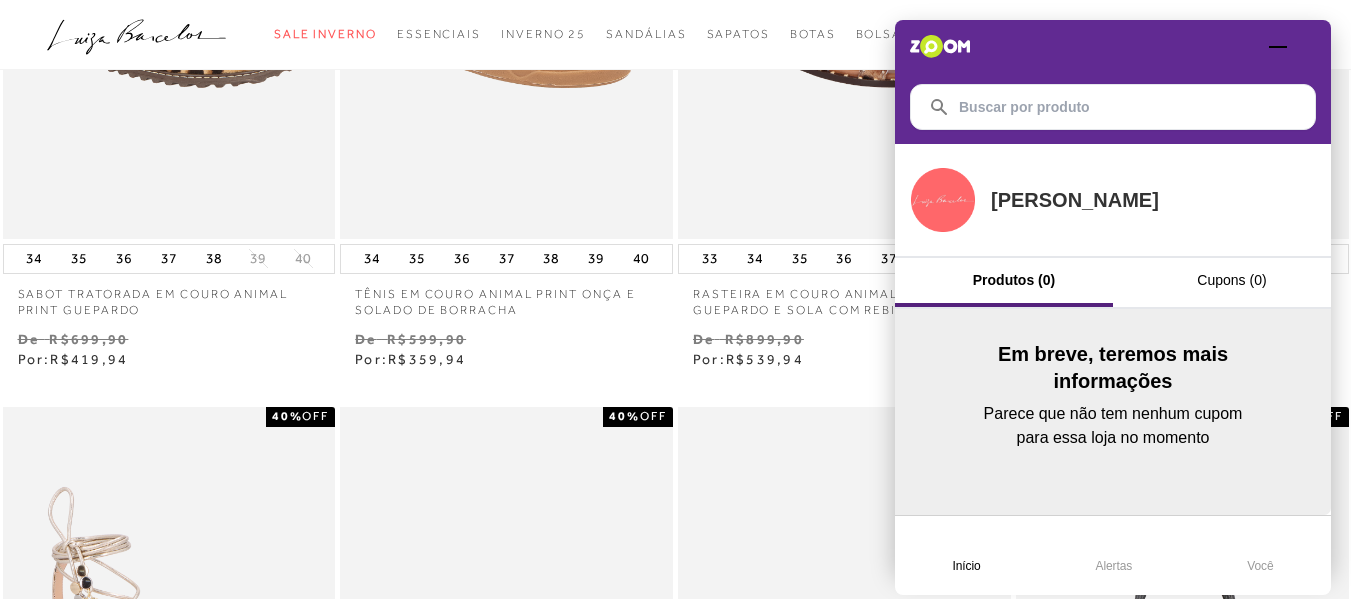 click at bounding box center (1309, 47) 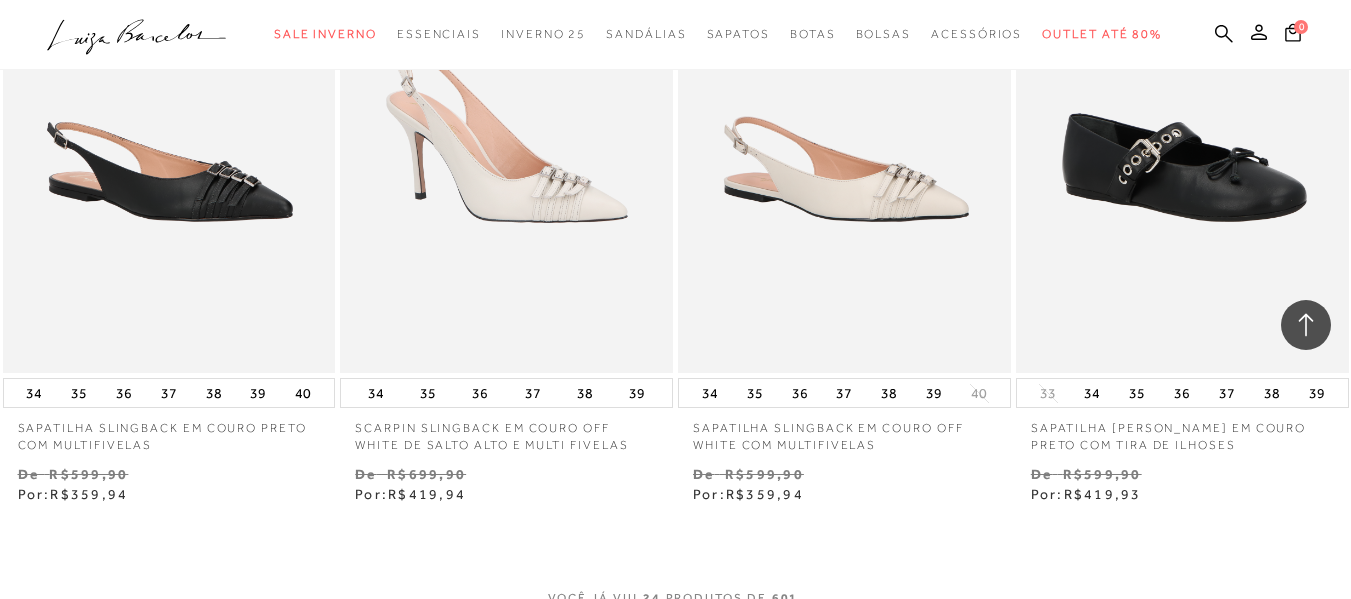 scroll, scrollTop: 3900, scrollLeft: 0, axis: vertical 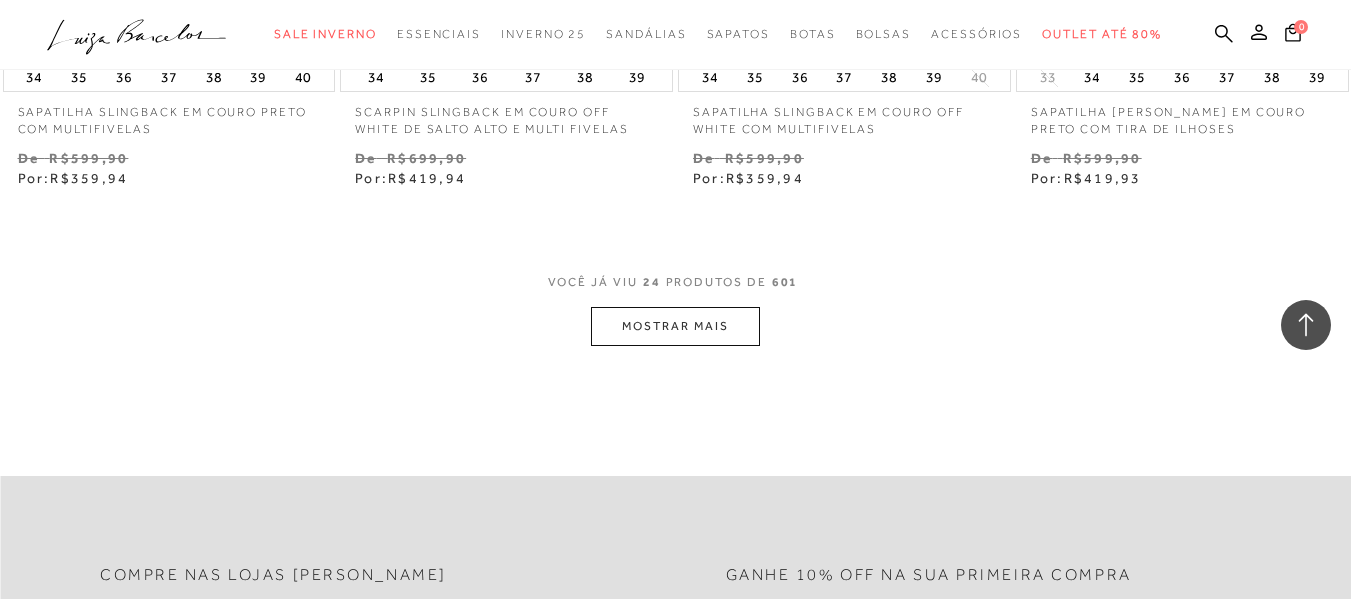 click on "MOSTRAR MAIS" at bounding box center (675, 326) 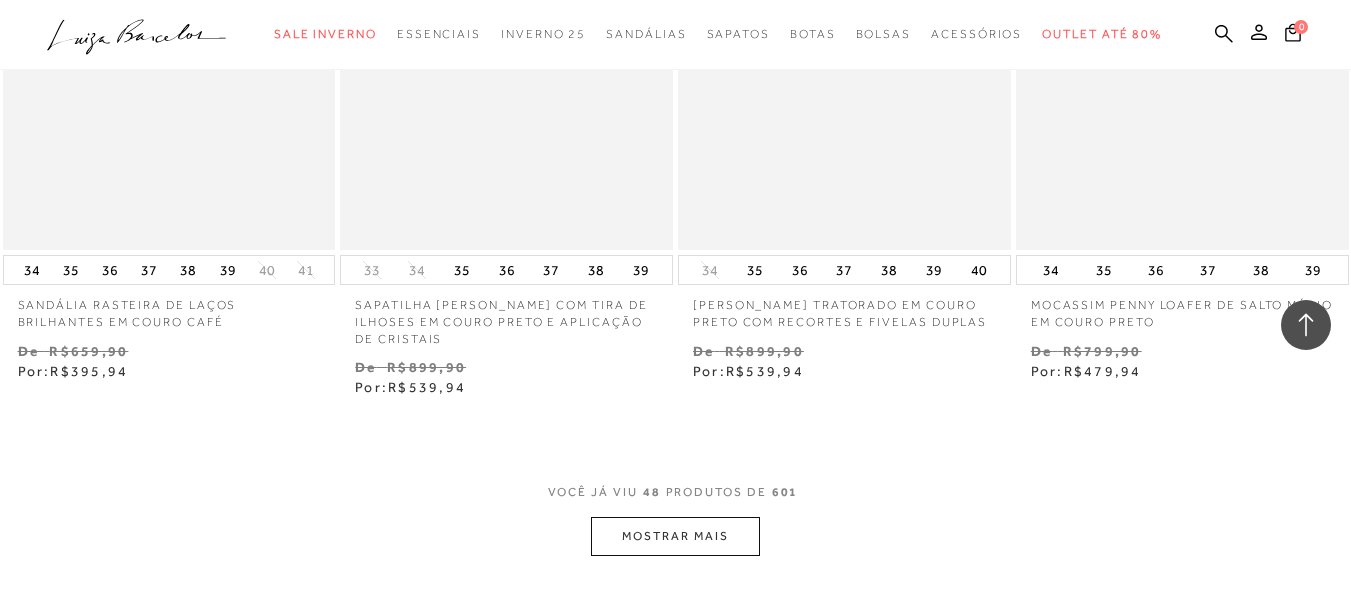 scroll, scrollTop: 7900, scrollLeft: 0, axis: vertical 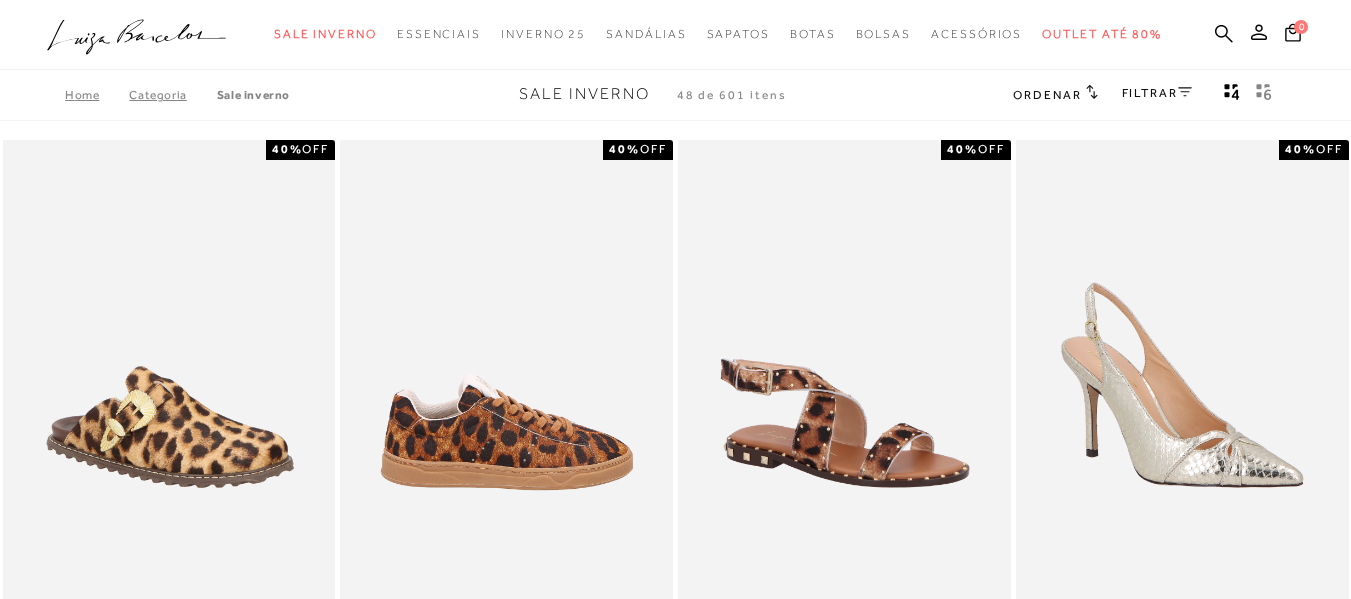 click at bounding box center (507, 389) 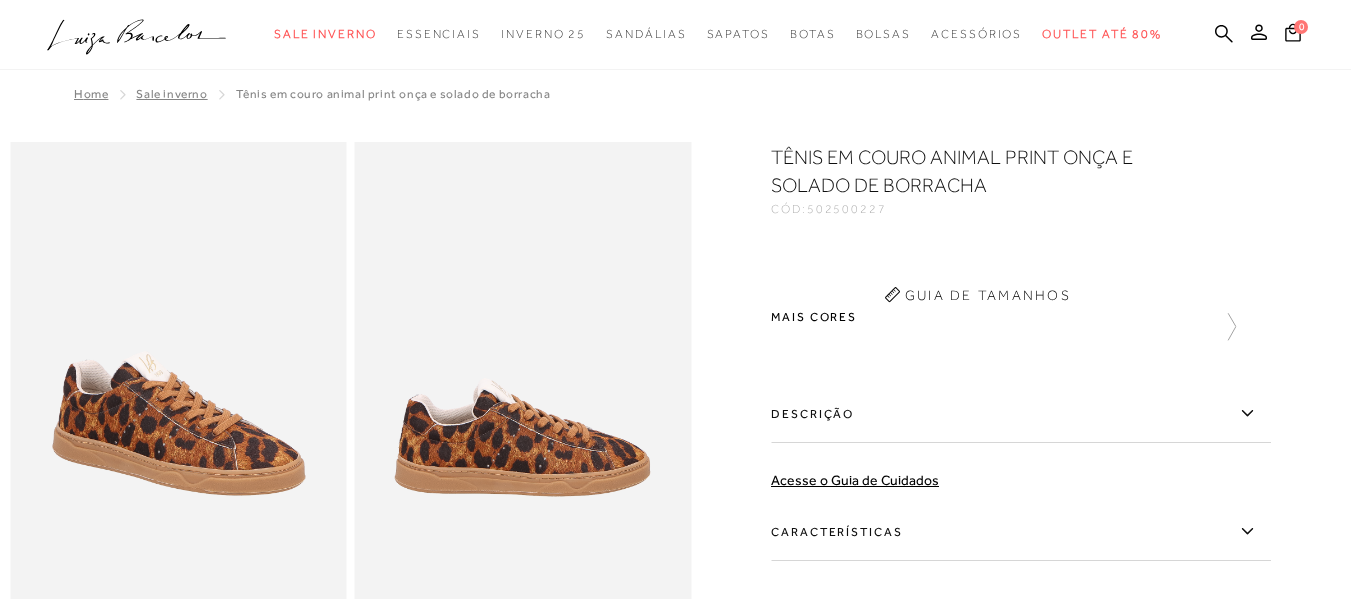 scroll, scrollTop: 0, scrollLeft: 0, axis: both 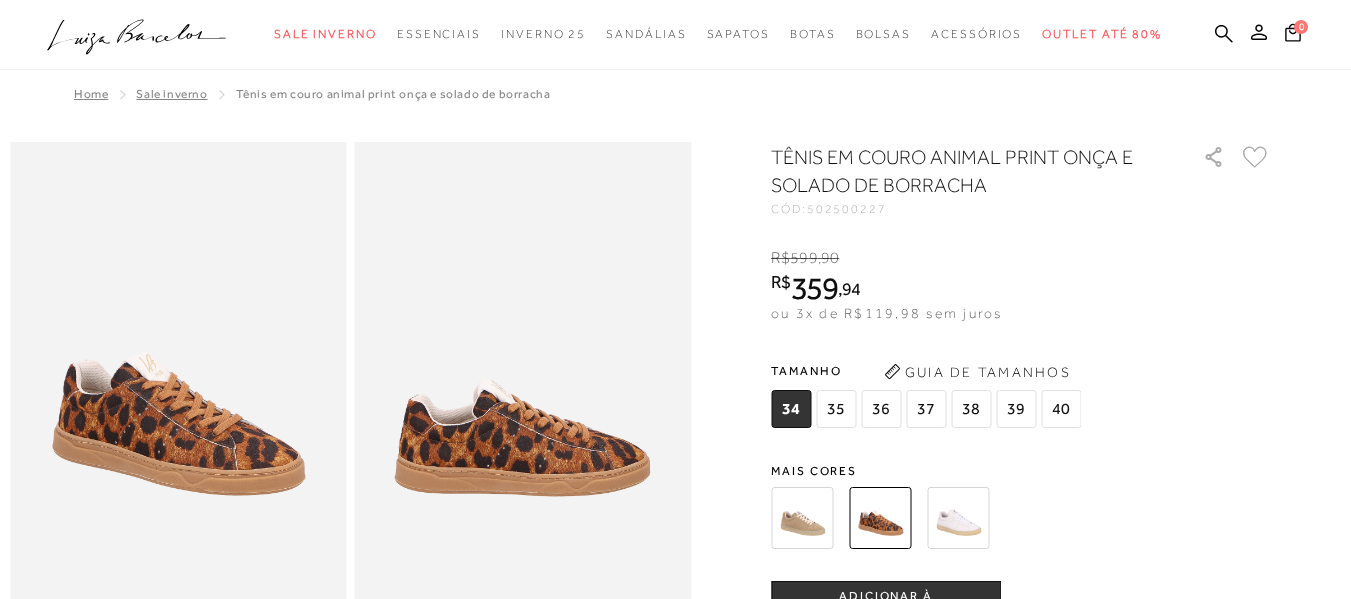 click at bounding box center (802, 518) 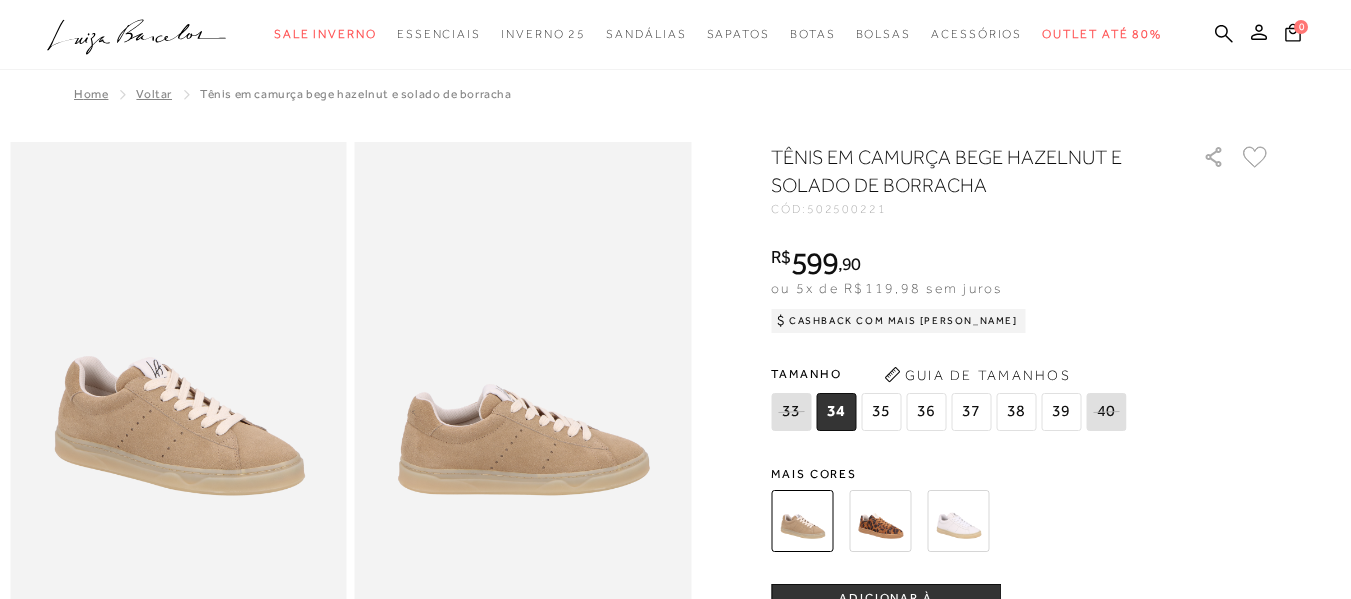 scroll, scrollTop: 0, scrollLeft: 0, axis: both 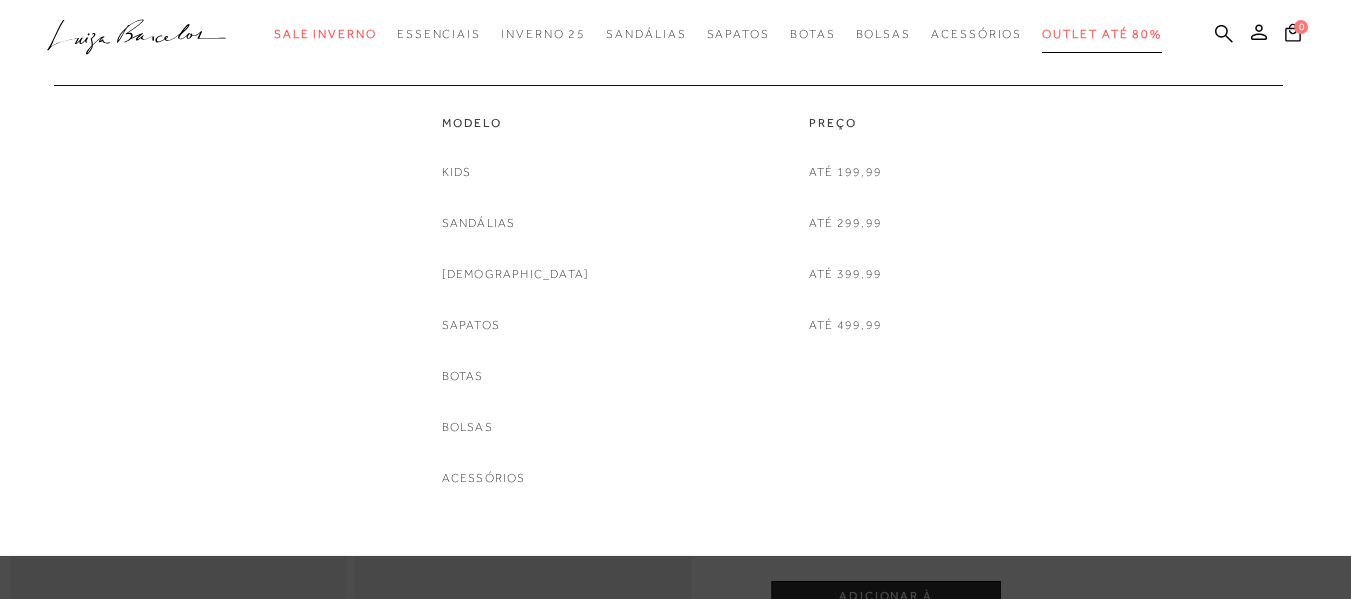 click on "Outlet até 80%" at bounding box center [1102, 34] 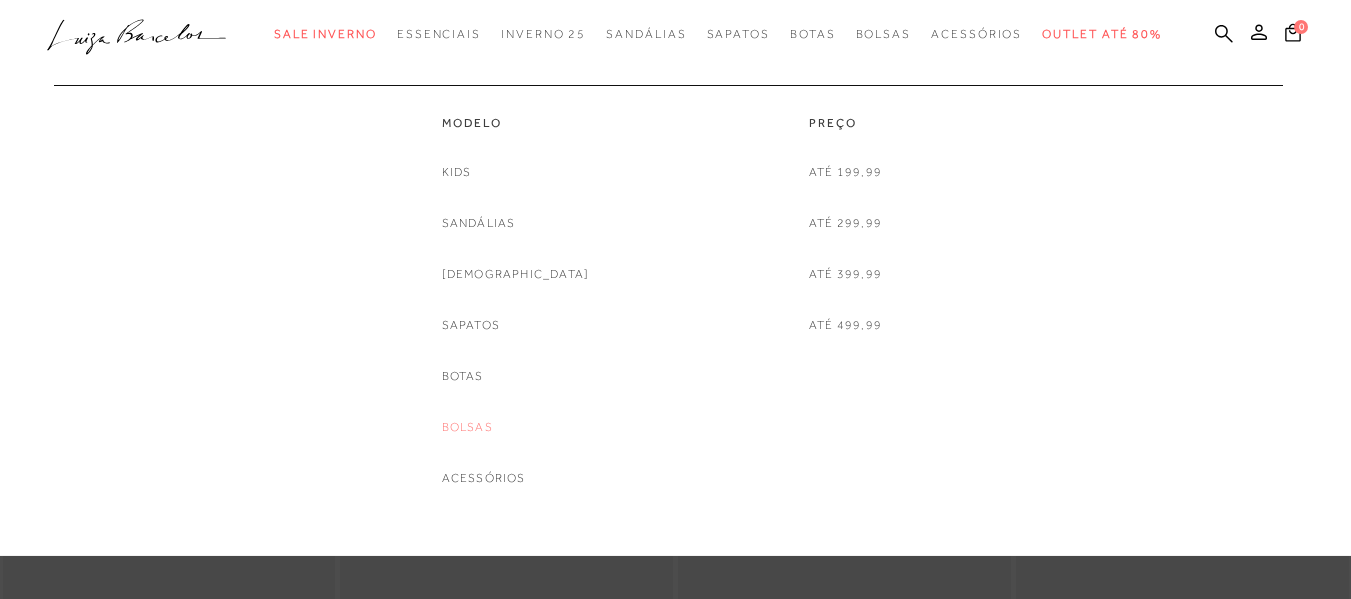 click on "Bolsas" at bounding box center (467, 427) 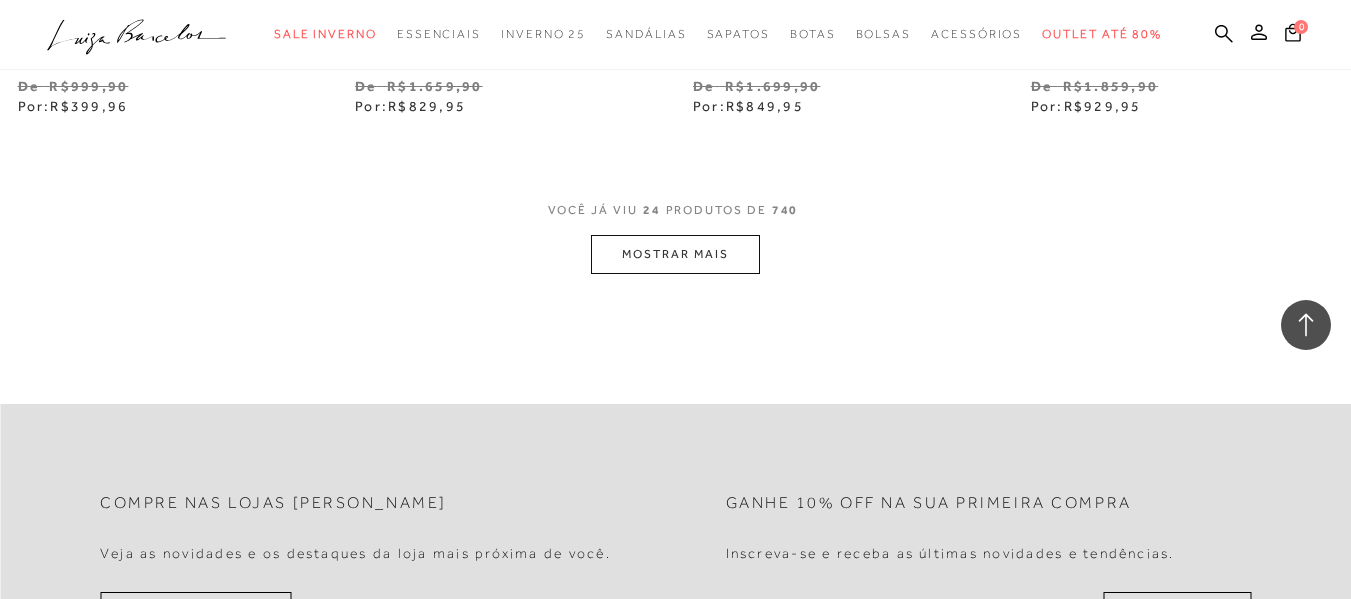 scroll, scrollTop: 3900, scrollLeft: 0, axis: vertical 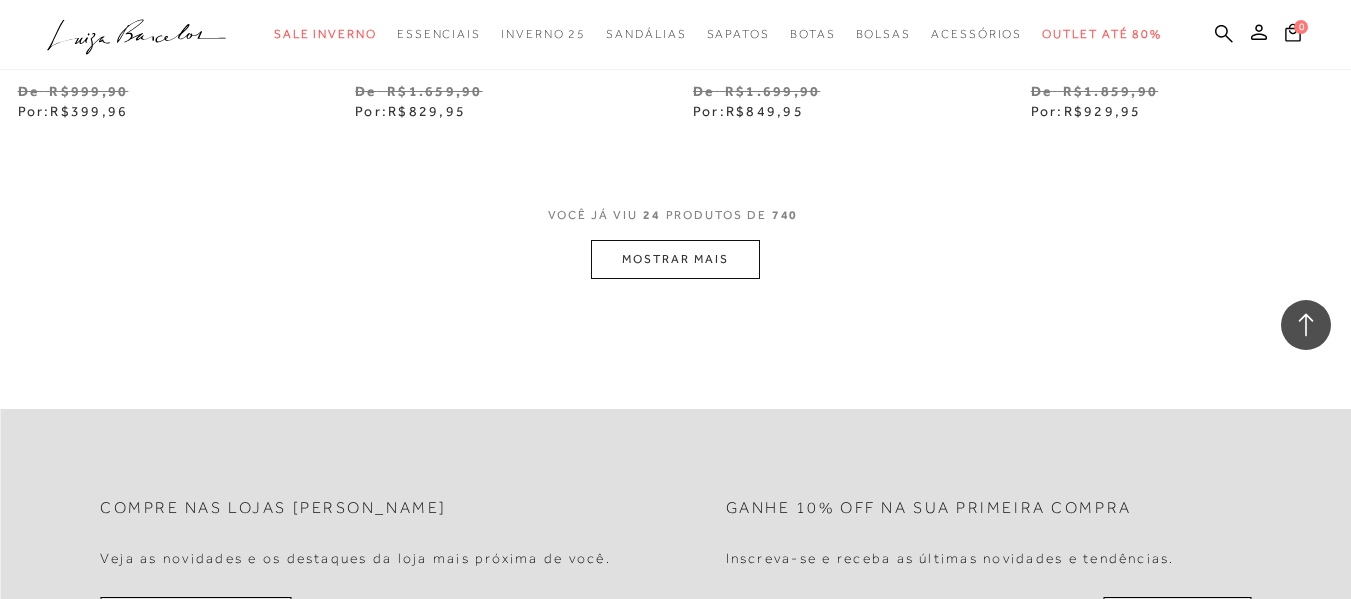 click on "MOSTRAR MAIS" at bounding box center [675, 259] 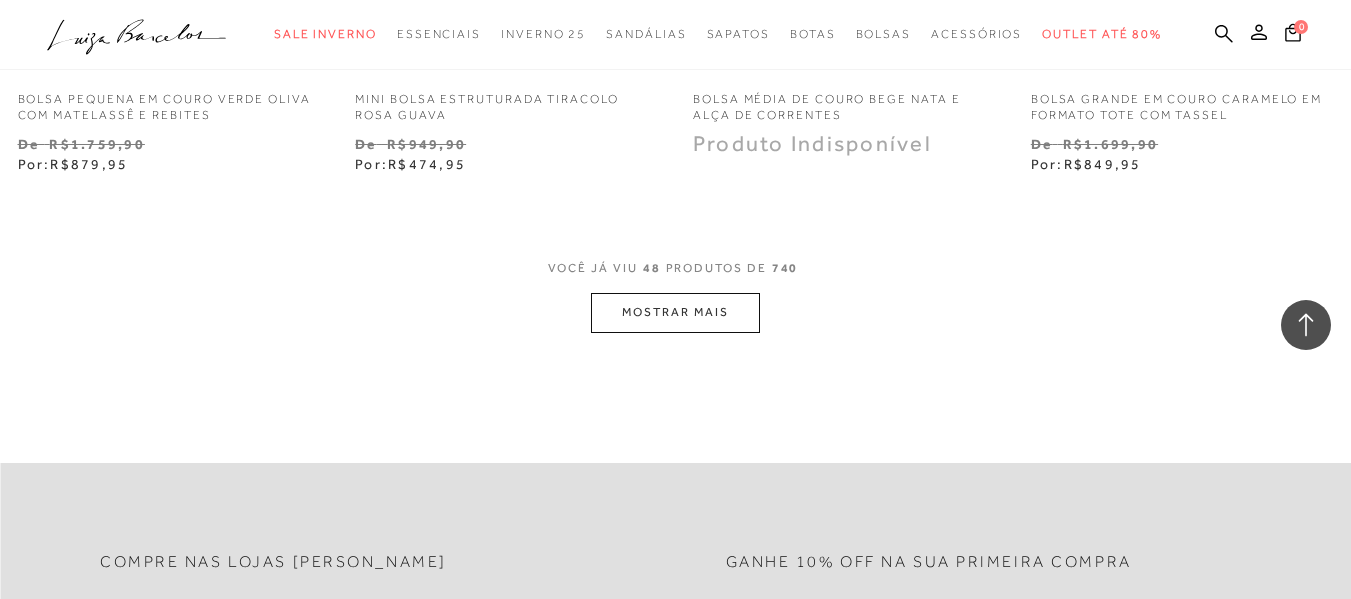 scroll, scrollTop: 7800, scrollLeft: 0, axis: vertical 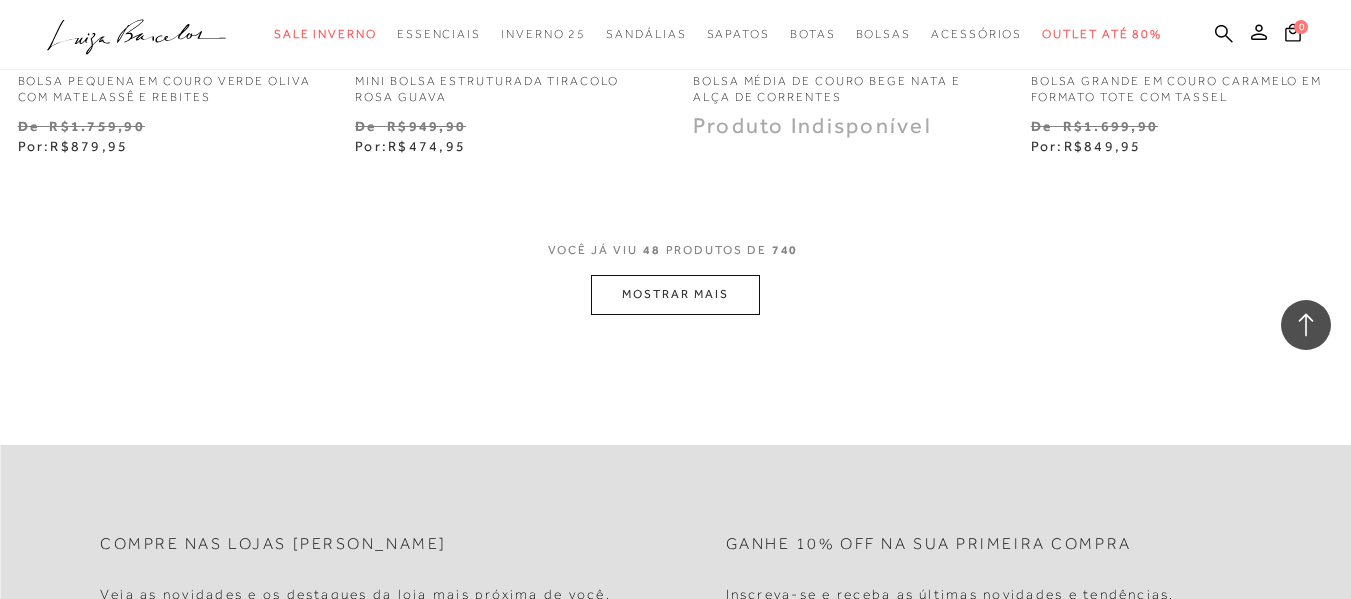 click on "MOSTRAR MAIS" at bounding box center (675, 294) 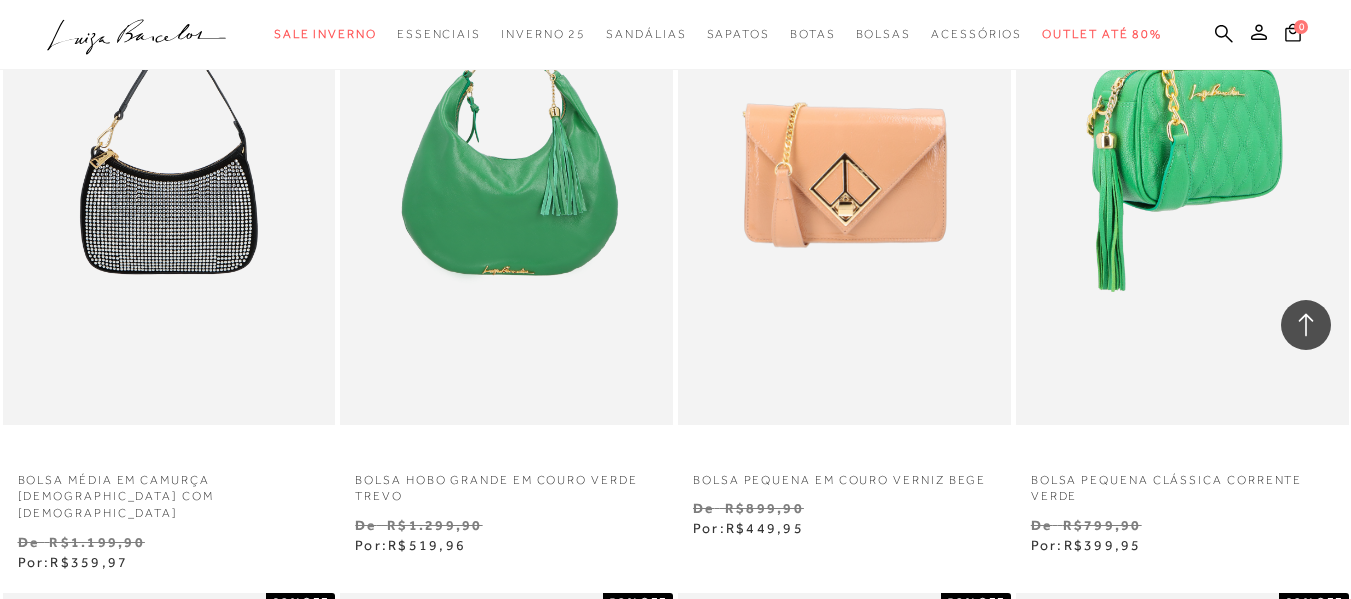 scroll, scrollTop: 10700, scrollLeft: 0, axis: vertical 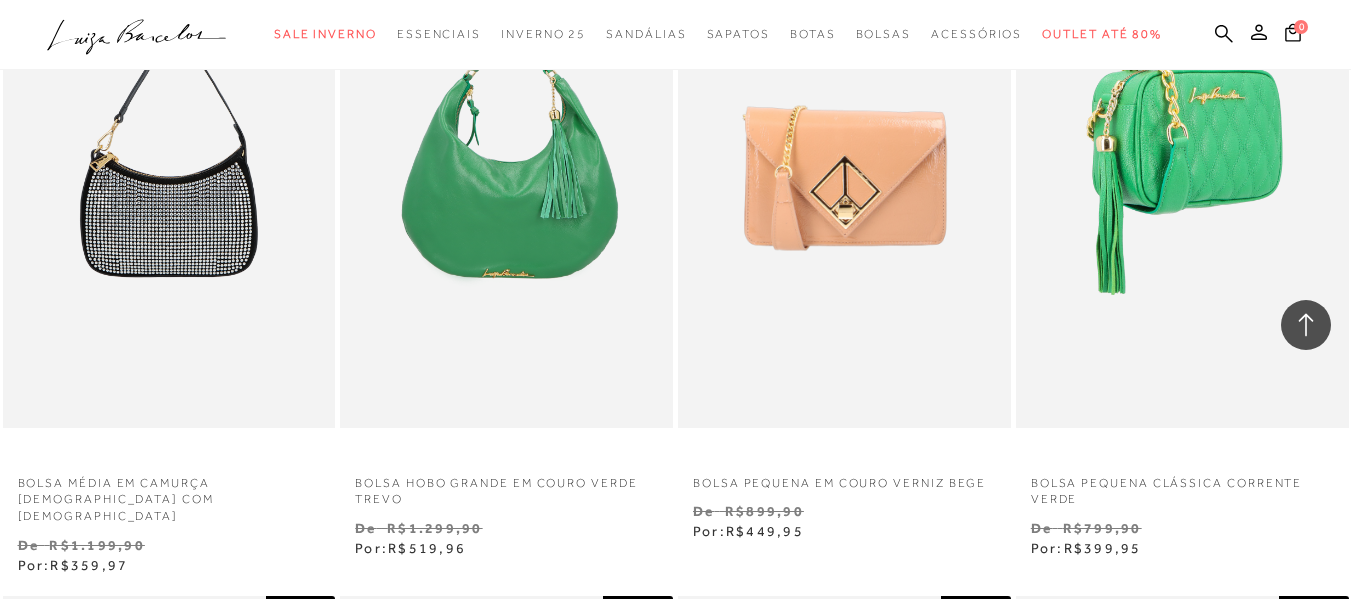 click at bounding box center (1183, 177) 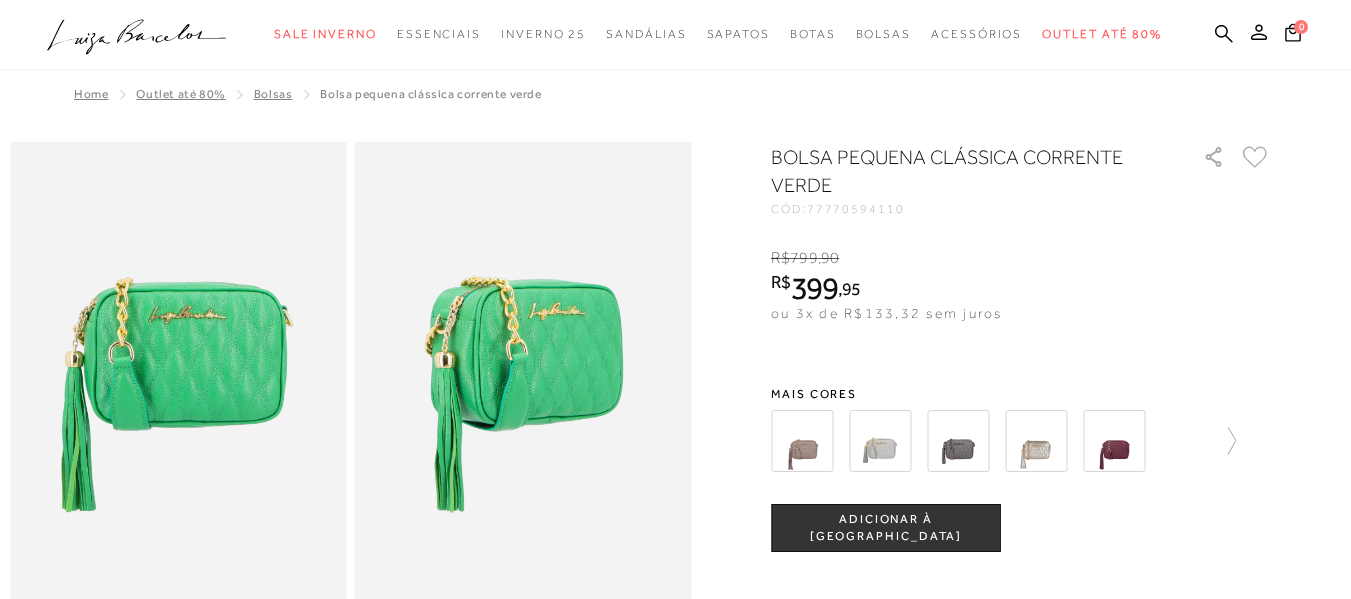 scroll, scrollTop: 0, scrollLeft: 0, axis: both 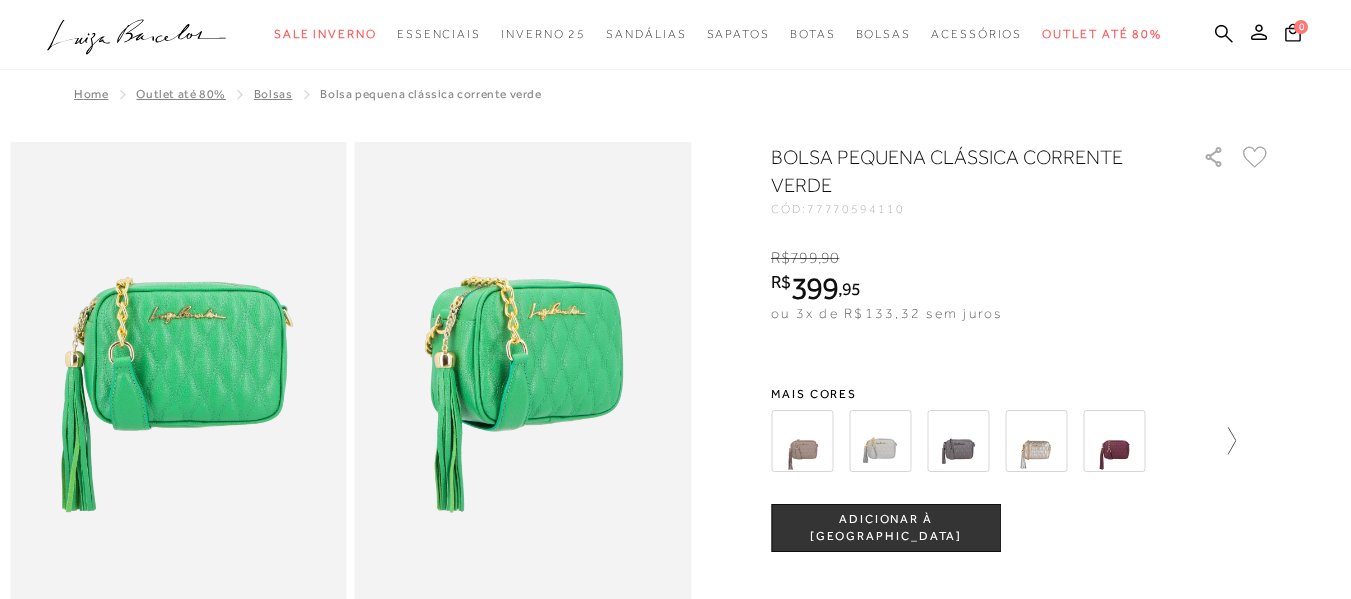 click 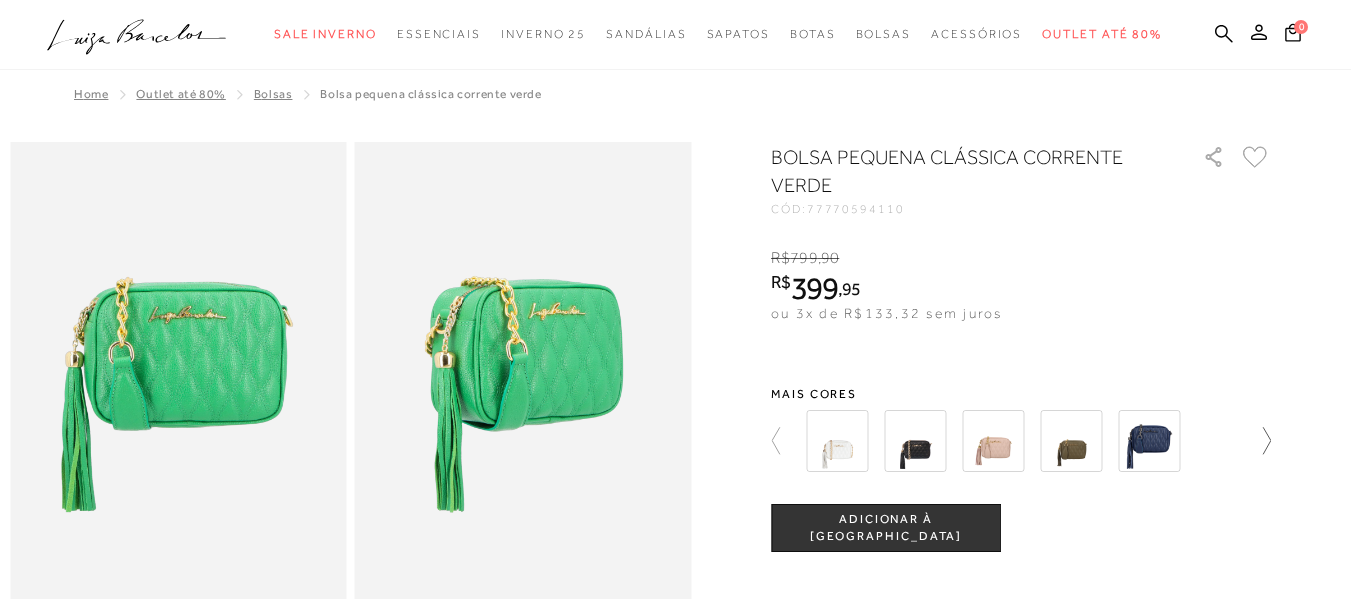 click 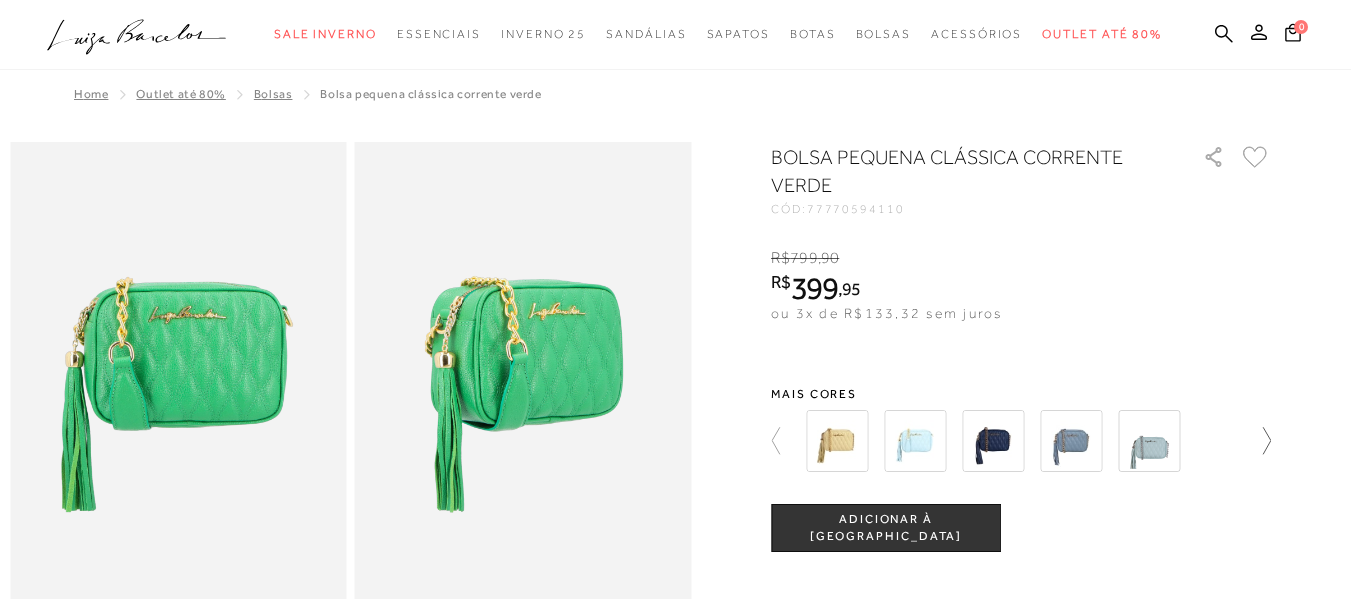 click 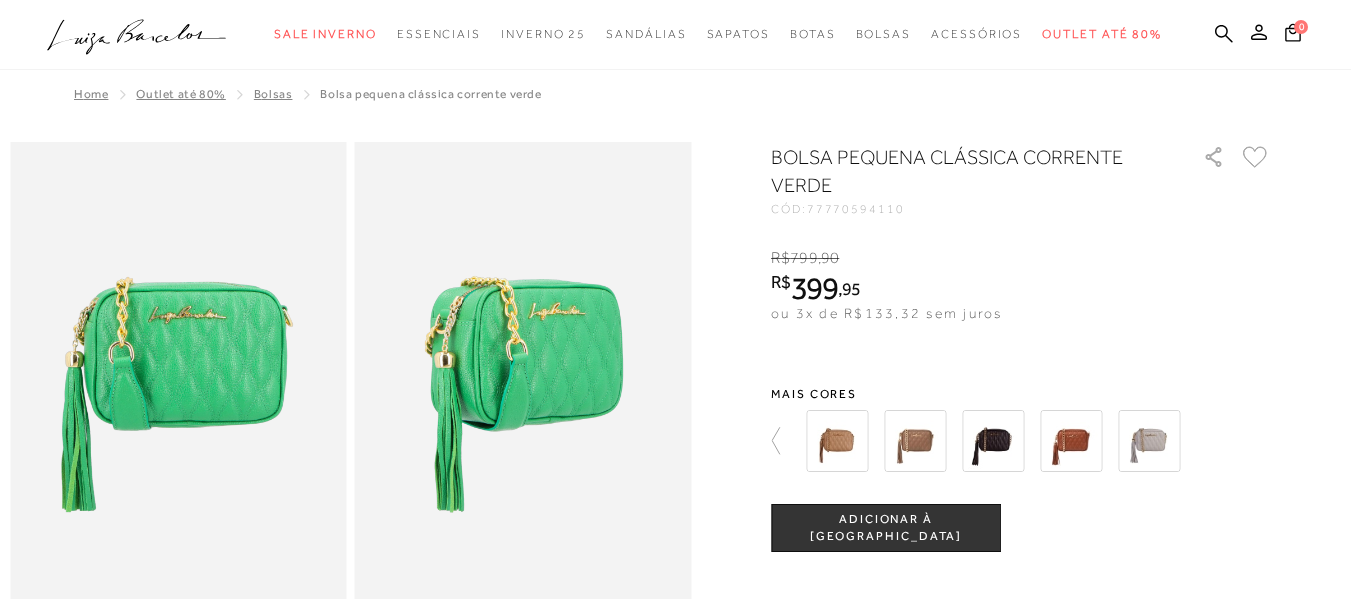 click at bounding box center [915, 441] 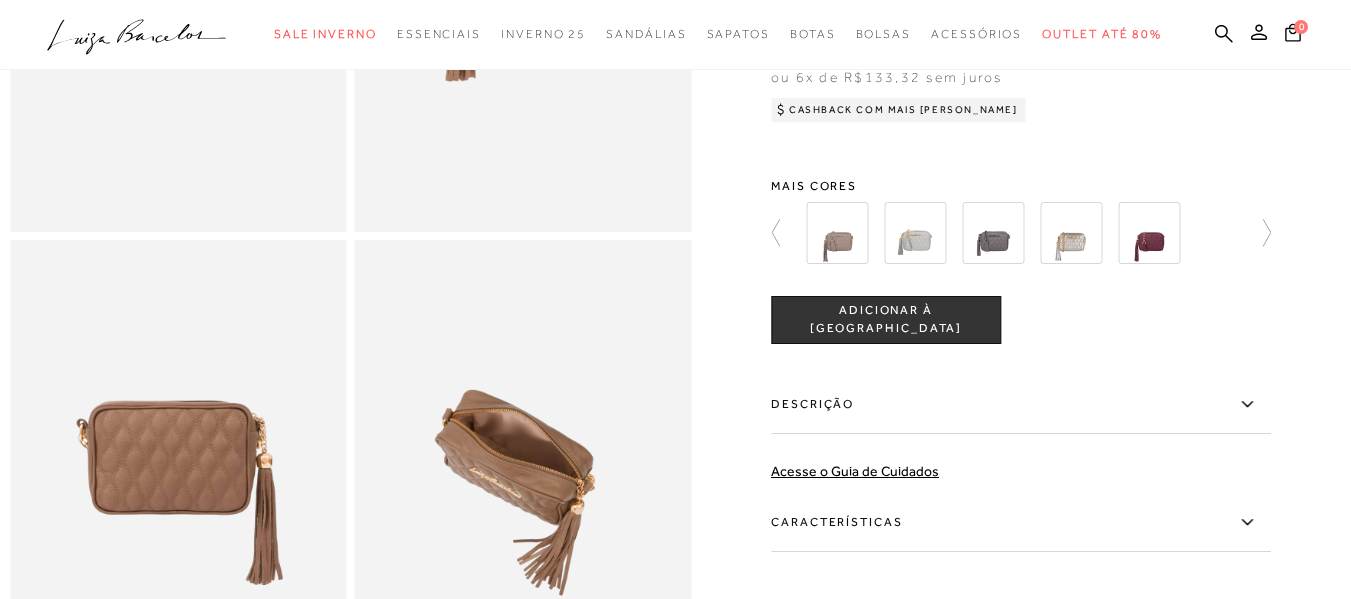 scroll, scrollTop: 100, scrollLeft: 0, axis: vertical 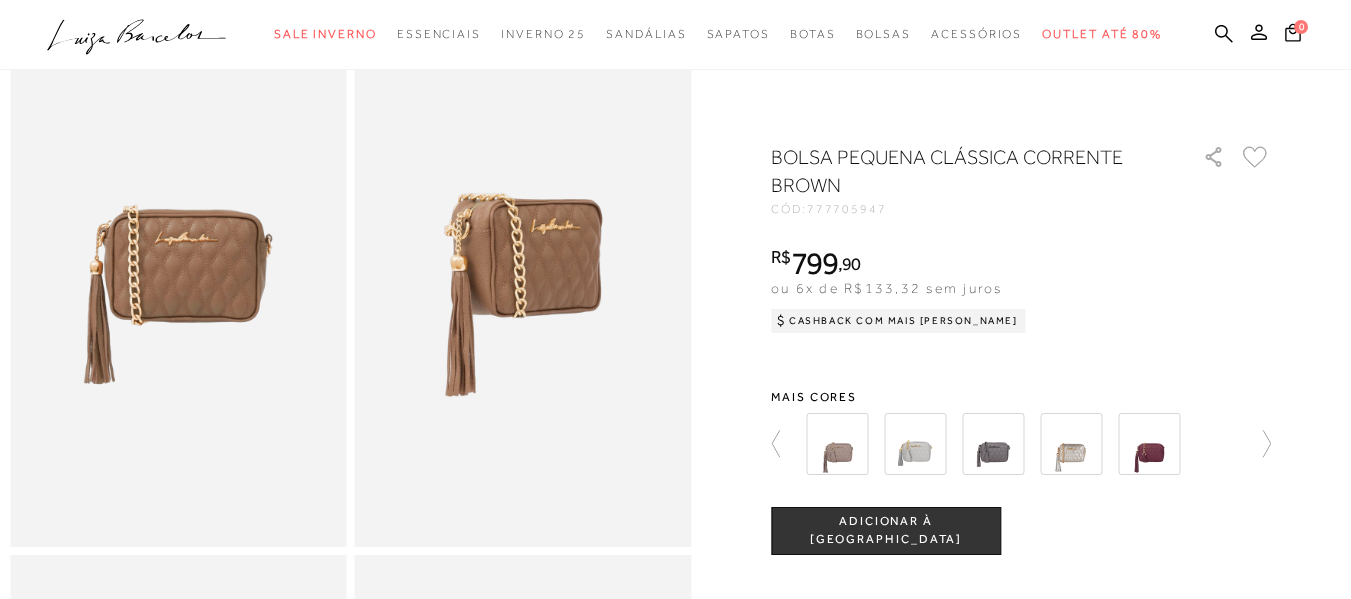 click on "ADICIONAR À [GEOGRAPHIC_DATA]" at bounding box center (886, 531) 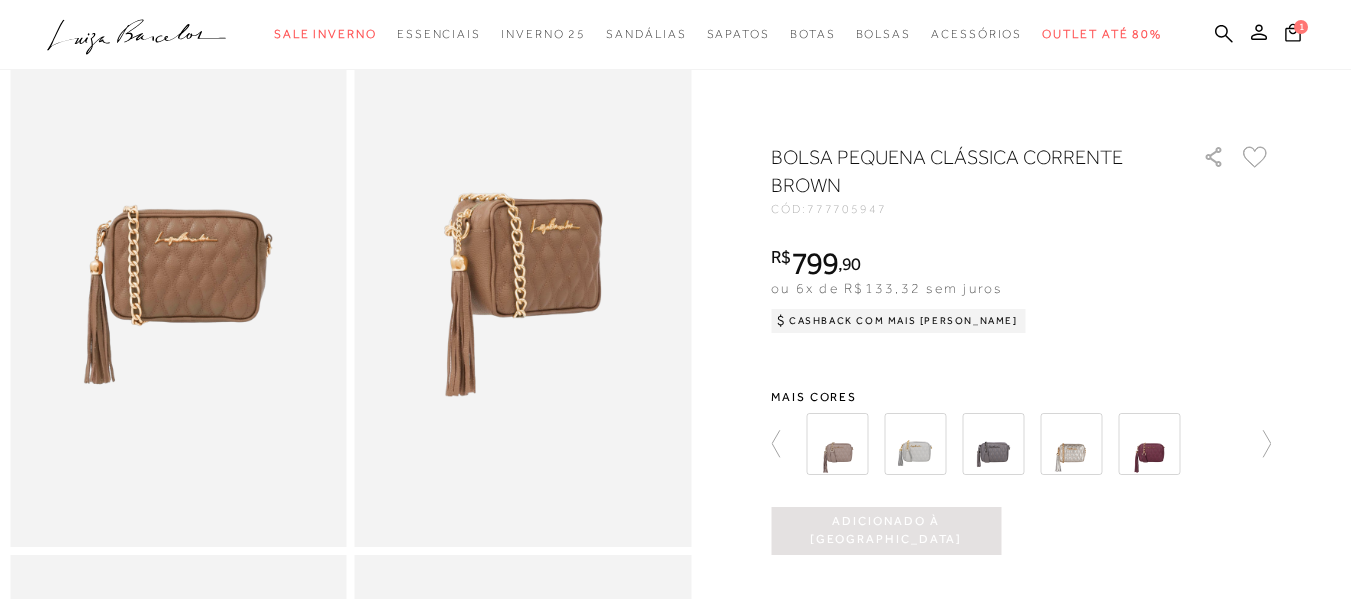 scroll, scrollTop: 0, scrollLeft: 0, axis: both 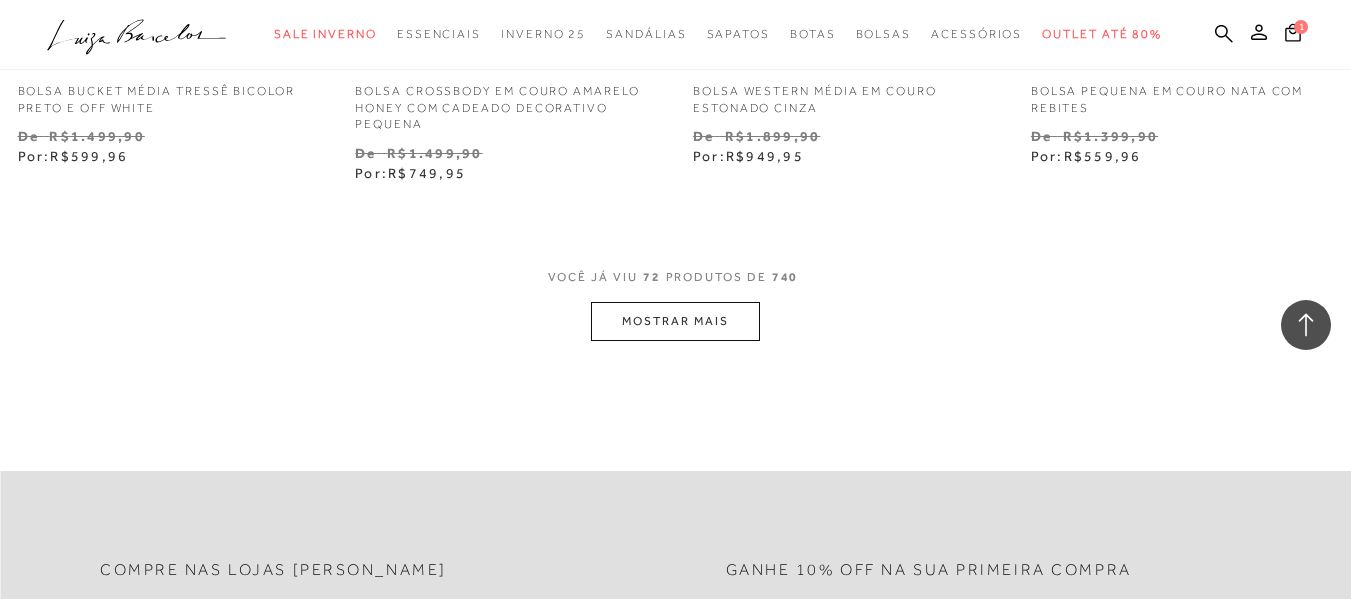 click on "MOSTRAR MAIS" at bounding box center (675, 321) 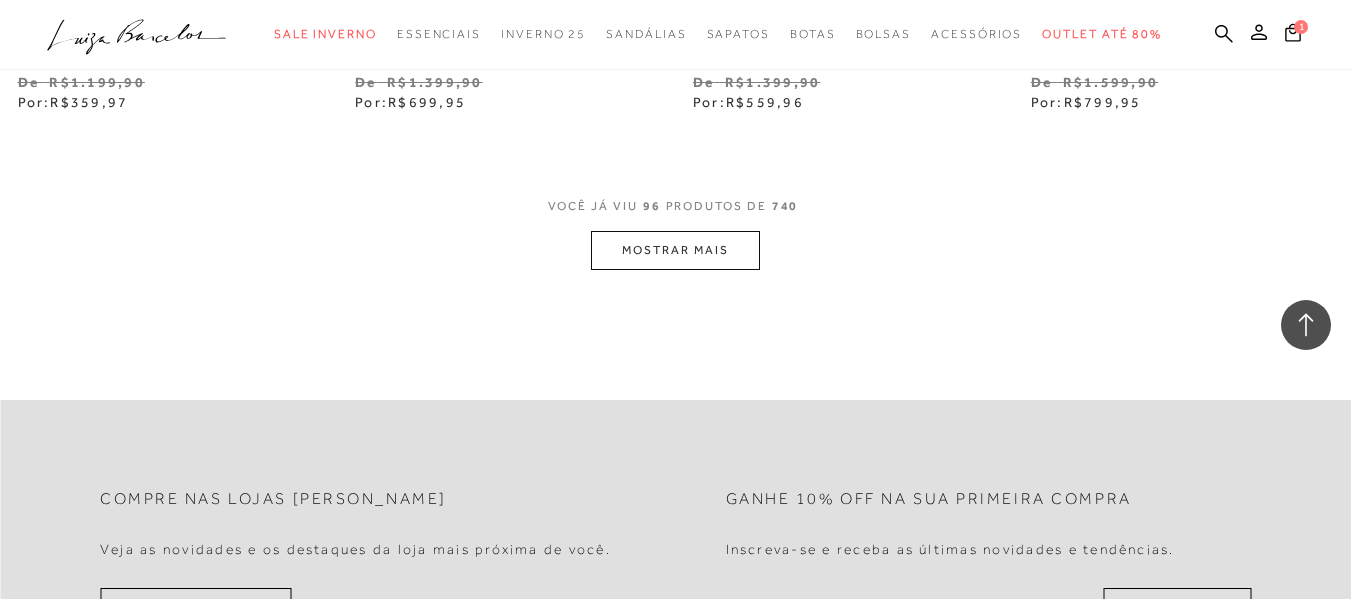 scroll, scrollTop: 15759, scrollLeft: 0, axis: vertical 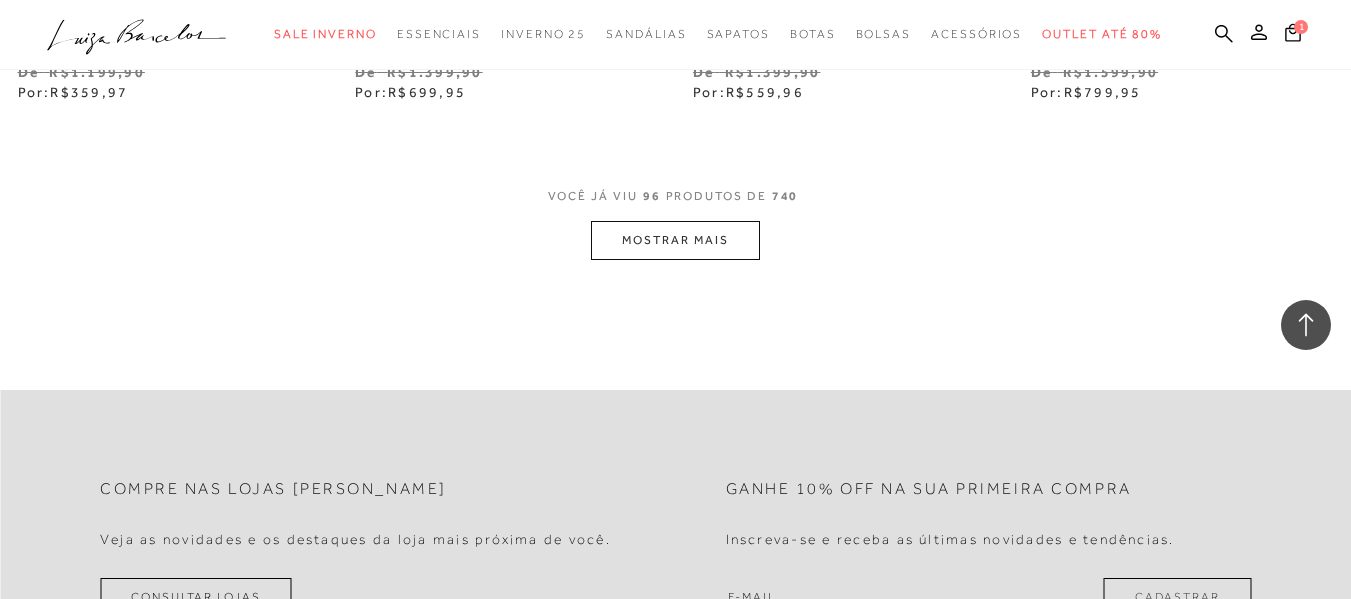 click on "MOSTRAR MAIS" at bounding box center [675, 240] 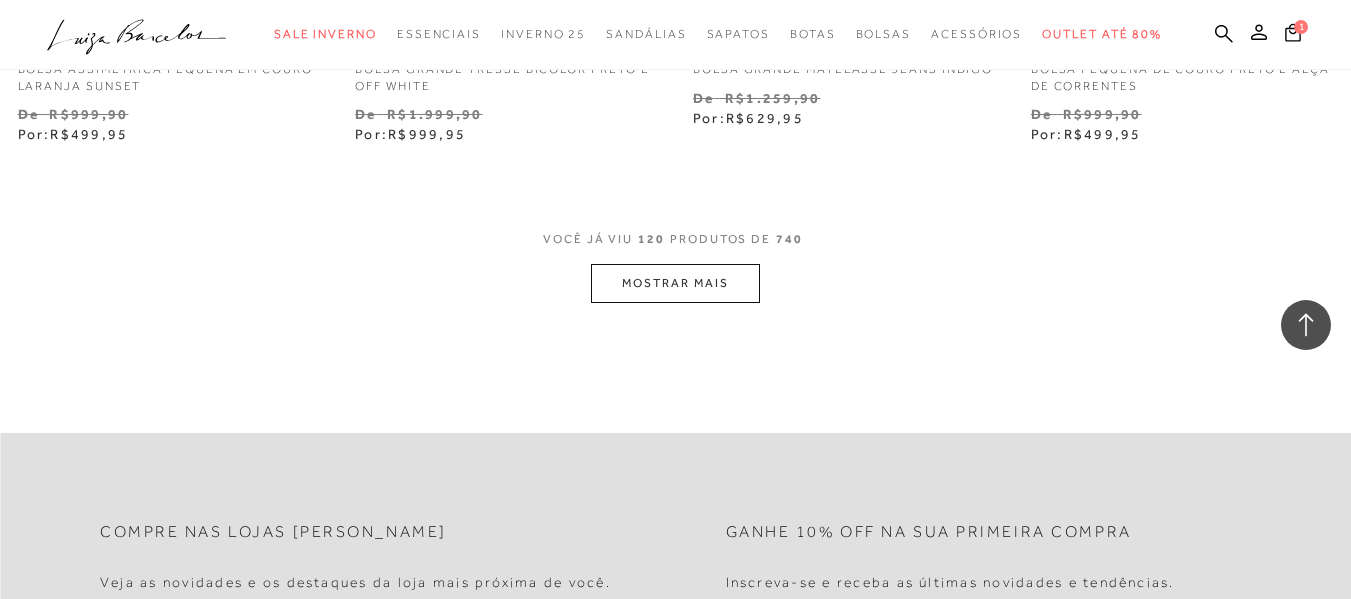 scroll, scrollTop: 19759, scrollLeft: 0, axis: vertical 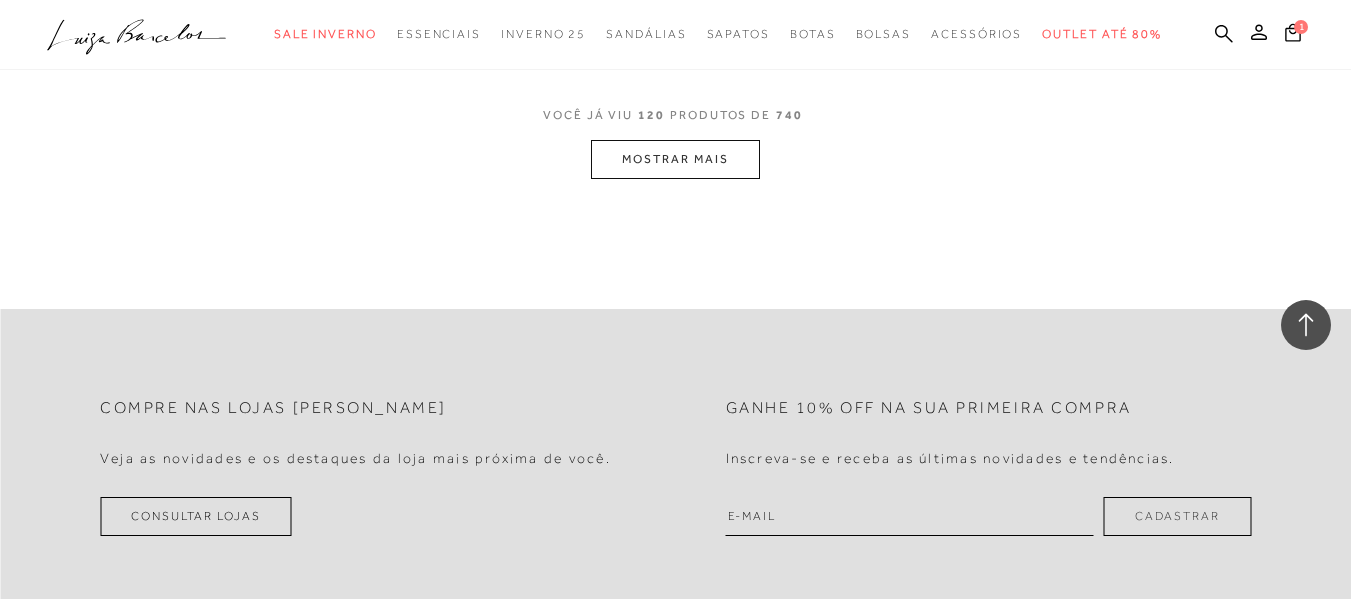 click on "MOSTRAR MAIS" at bounding box center [675, 159] 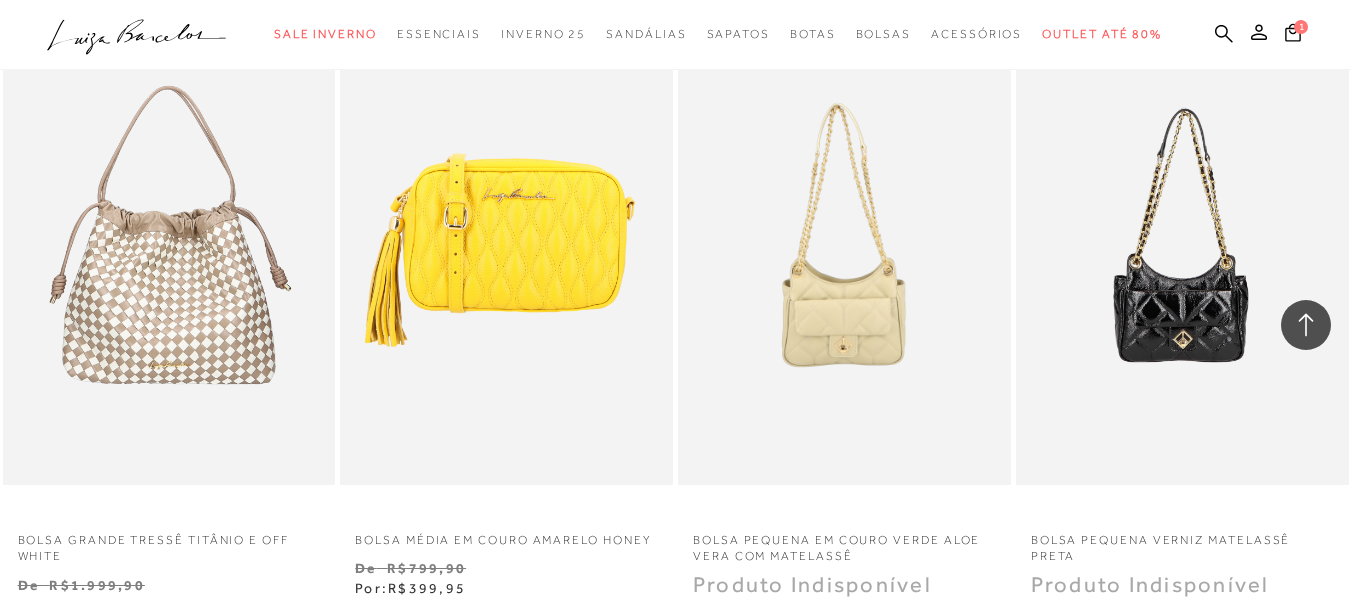 scroll, scrollTop: 23659, scrollLeft: 0, axis: vertical 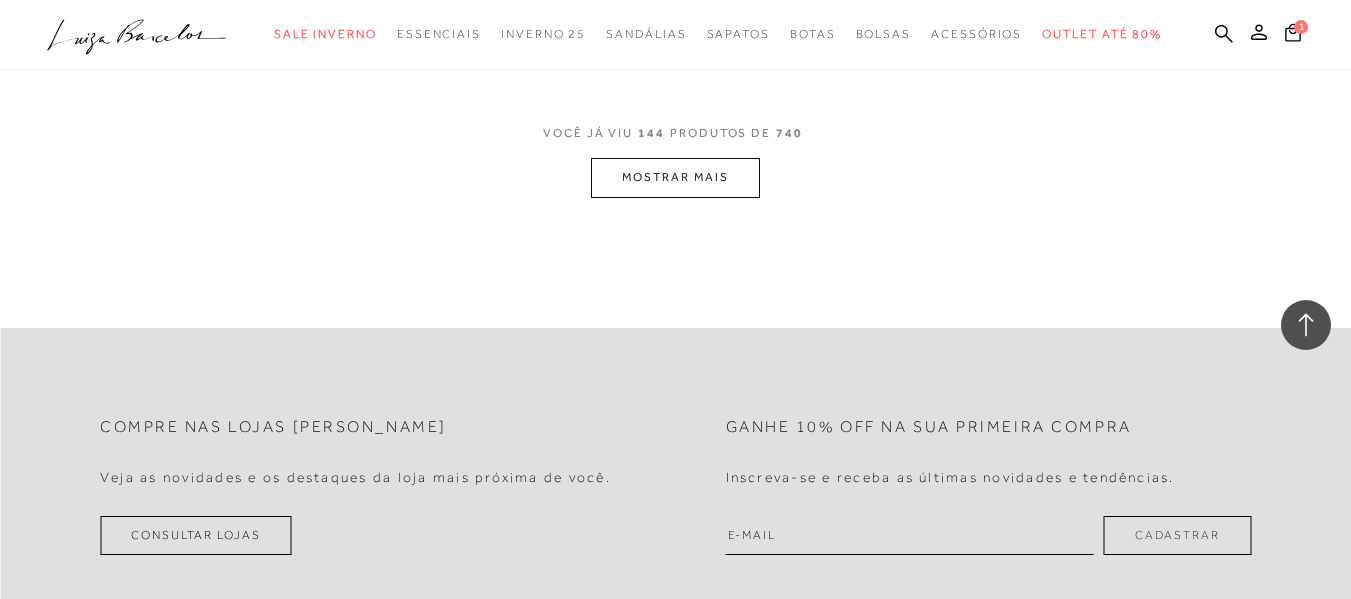 click on "MOSTRAR MAIS" at bounding box center [675, 177] 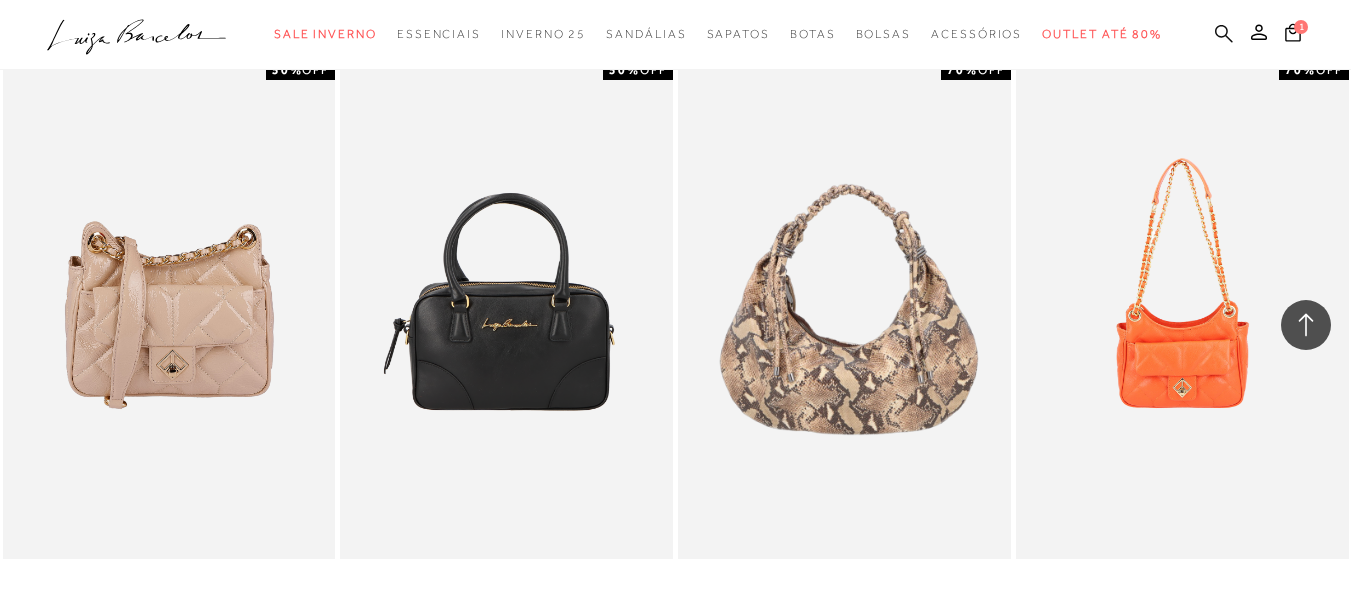 click 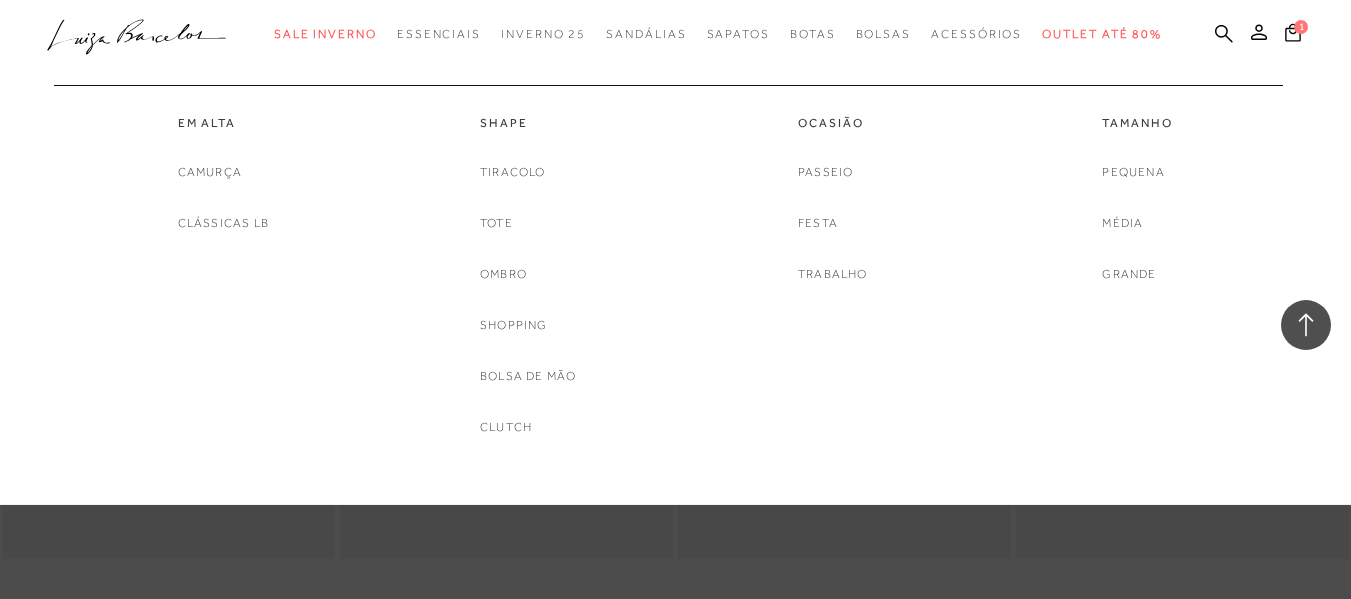scroll, scrollTop: 1484, scrollLeft: 0, axis: vertical 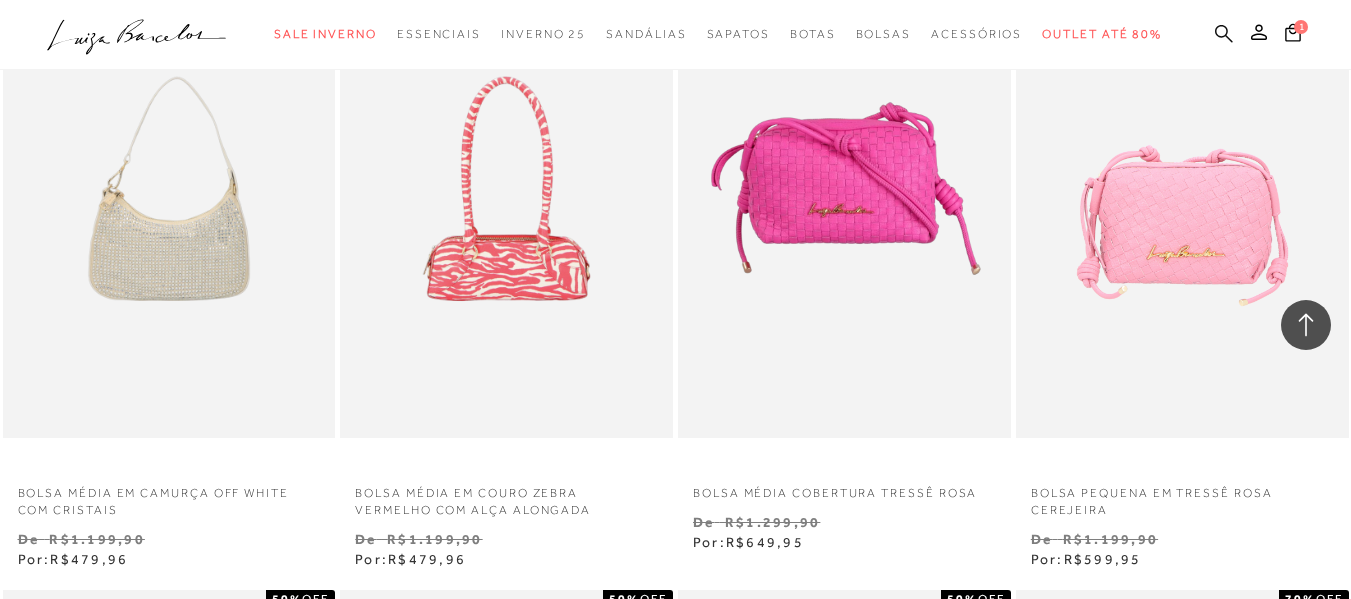 click 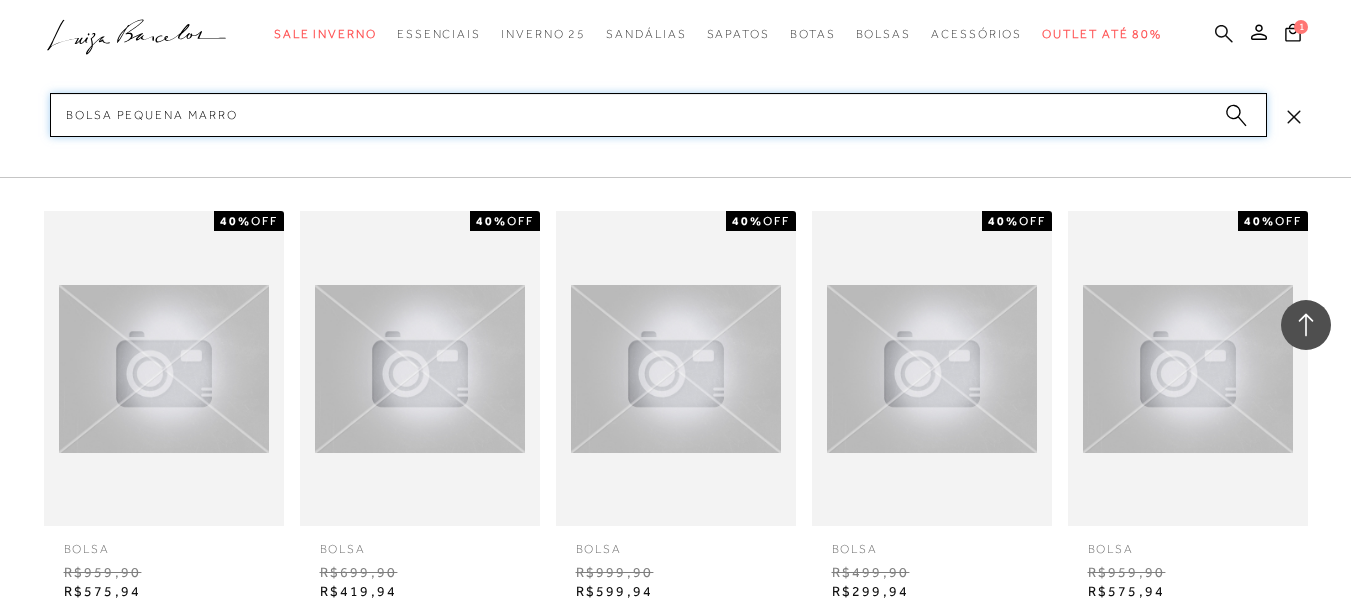 type on "bolsa pequena marrom" 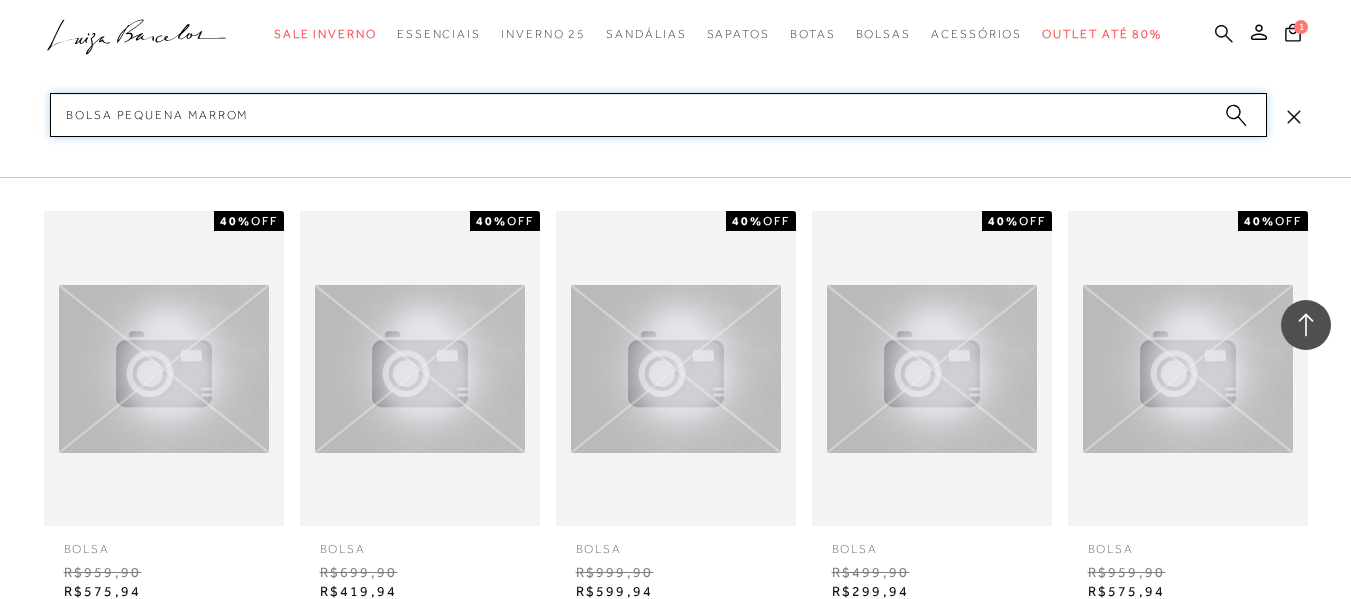 type 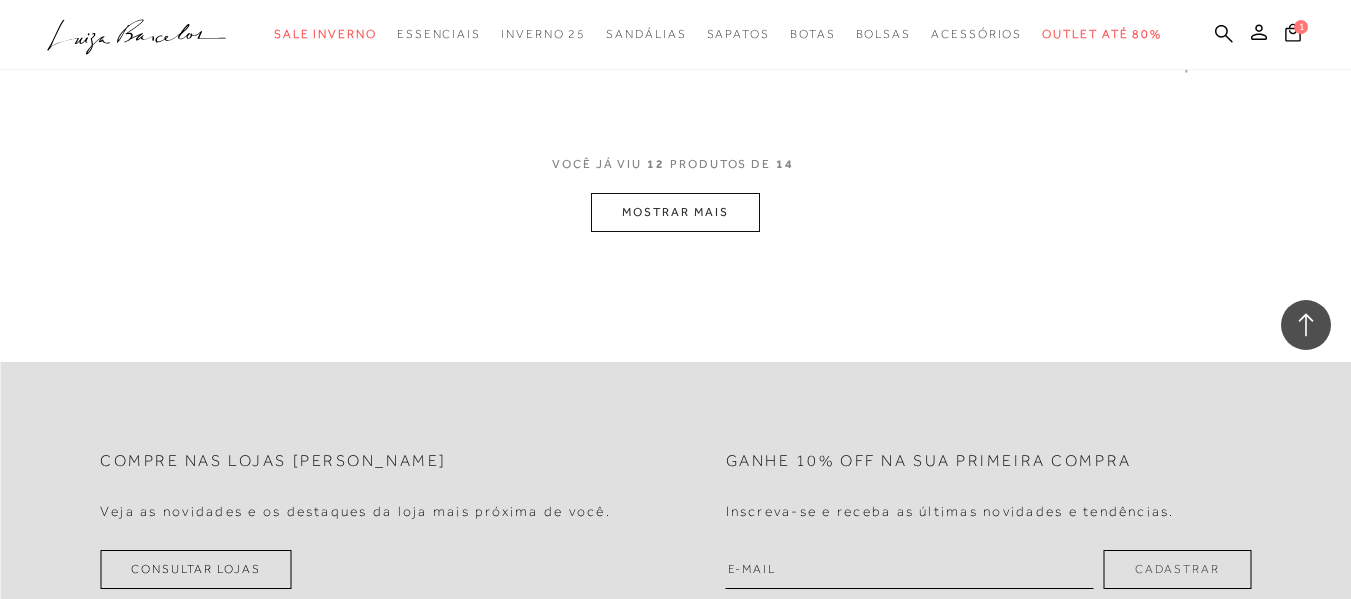 scroll, scrollTop: 2000, scrollLeft: 0, axis: vertical 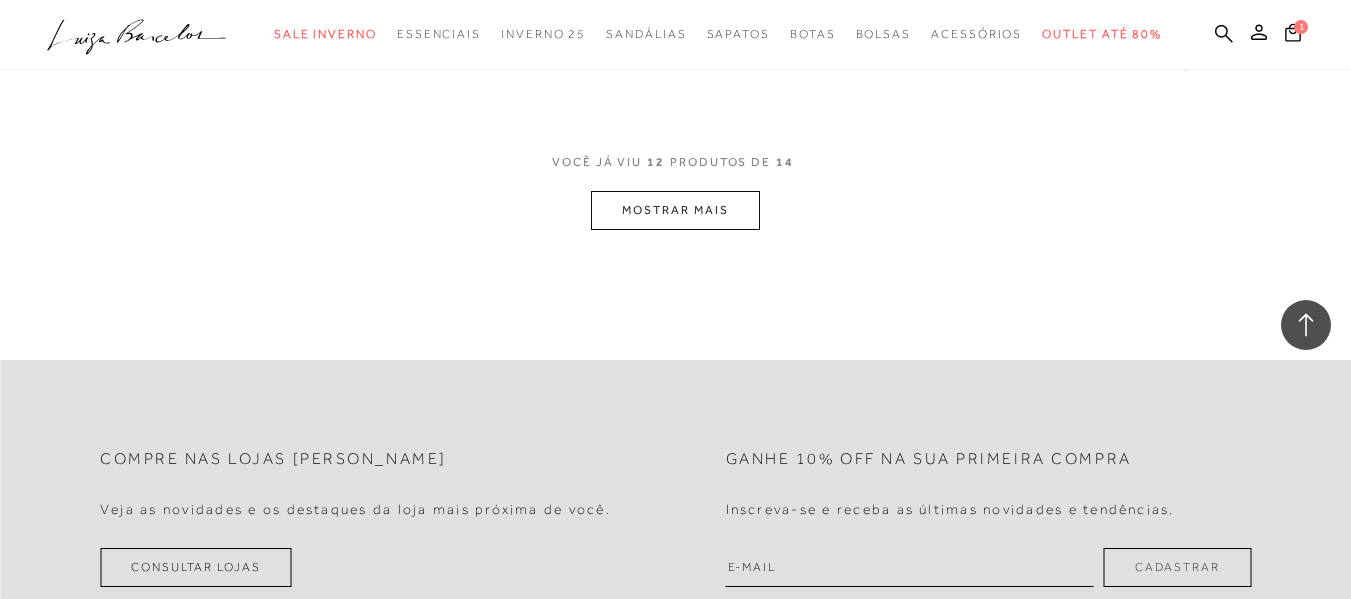click on "MOSTRAR MAIS" at bounding box center (675, 210) 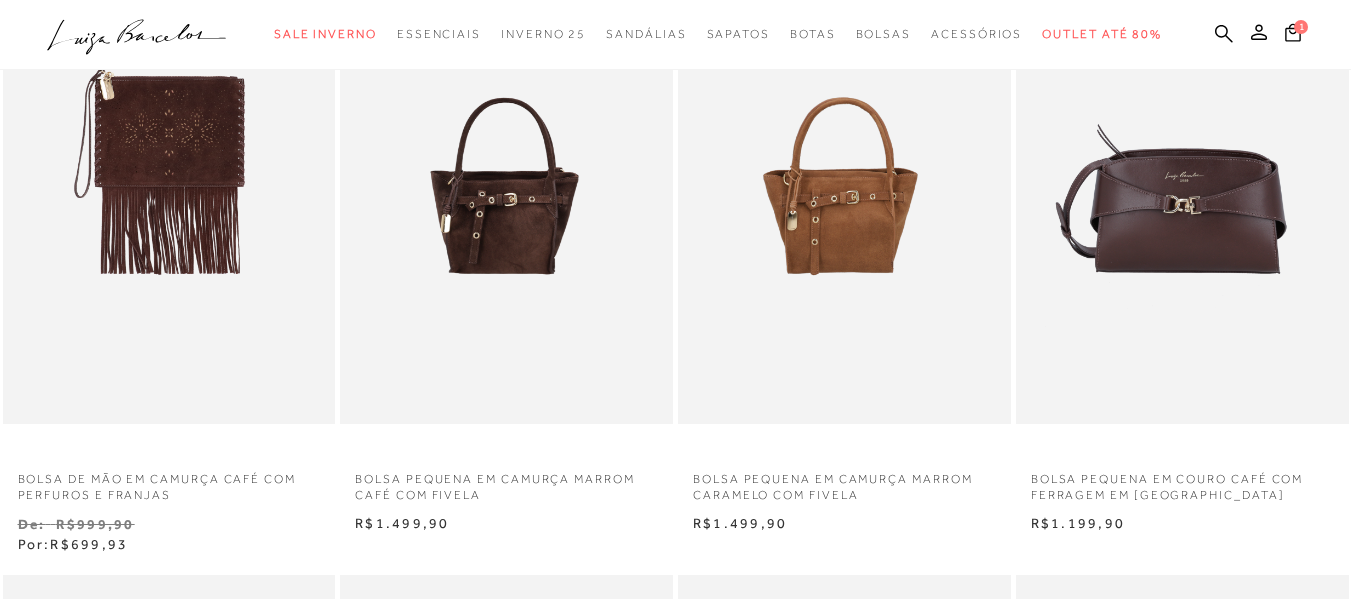scroll, scrollTop: 0, scrollLeft: 0, axis: both 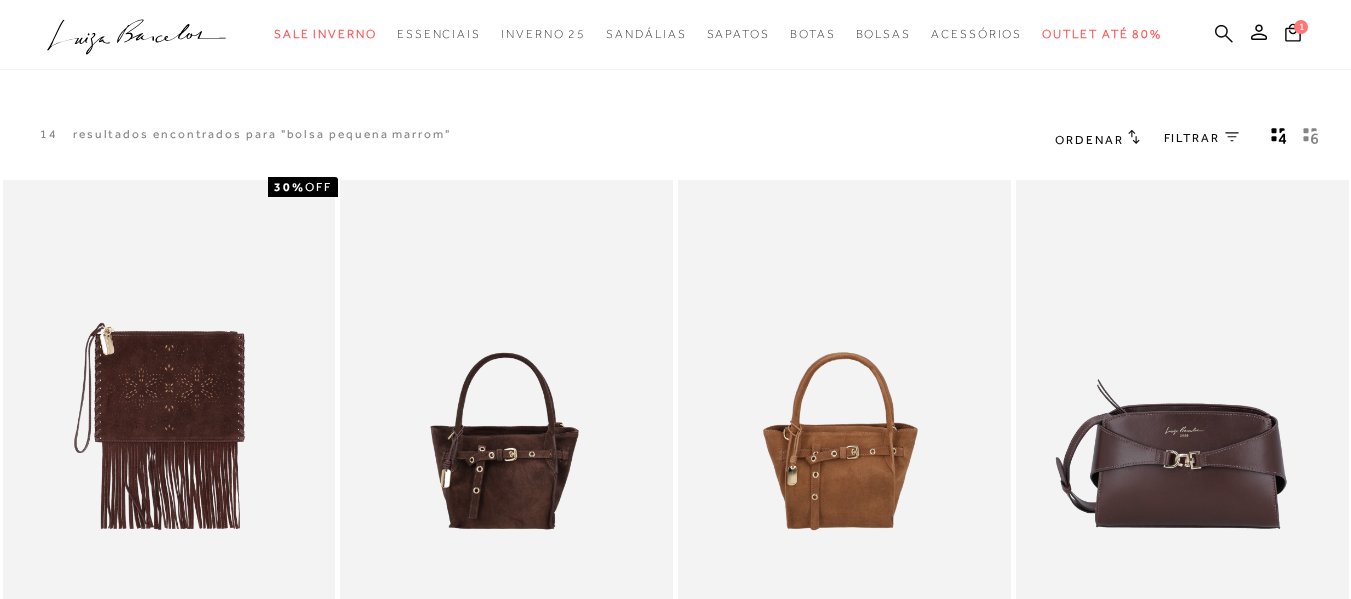 click 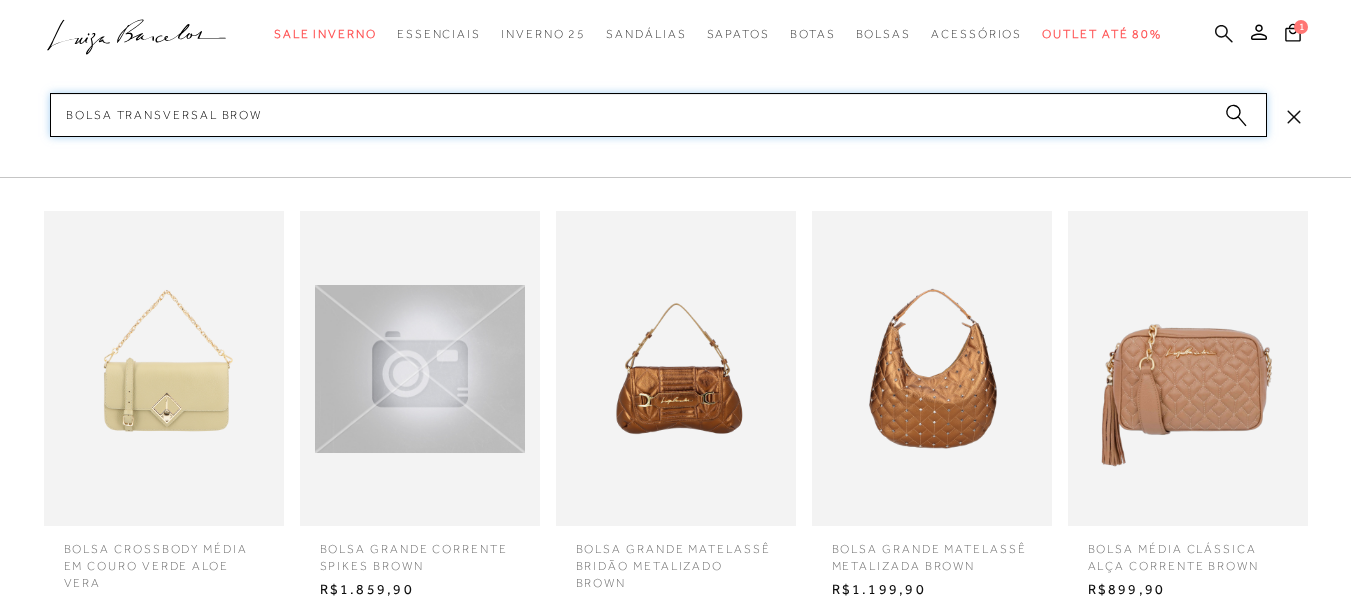 type on "bolsa transversal brown" 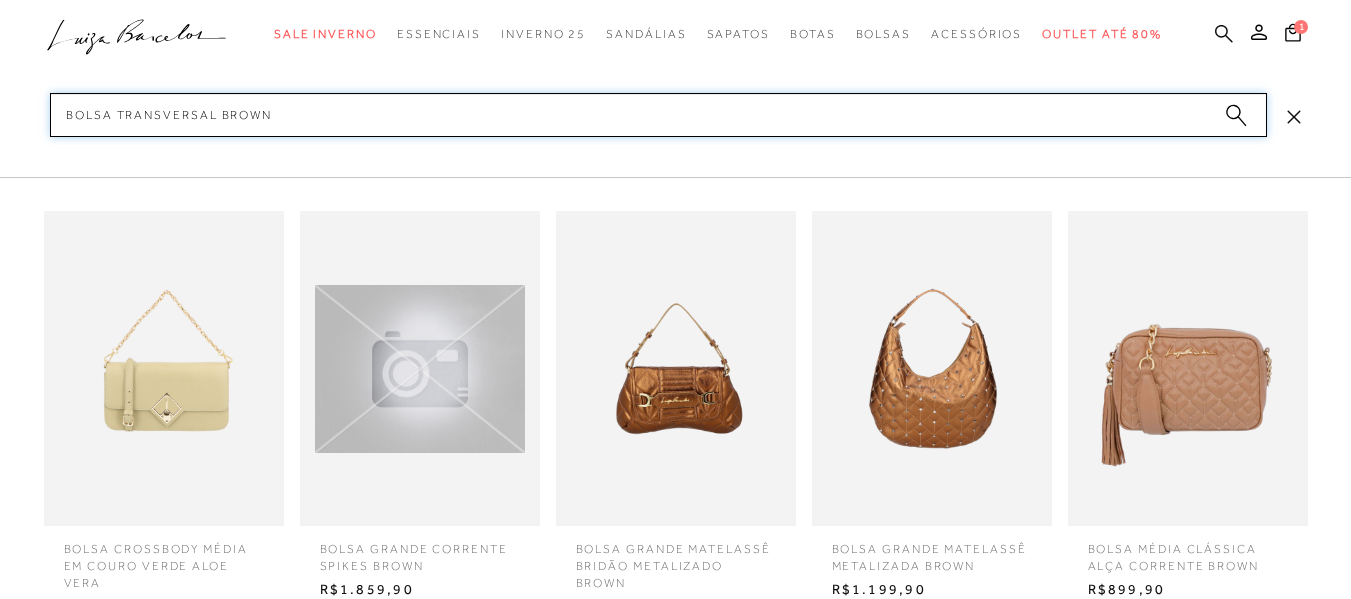 type 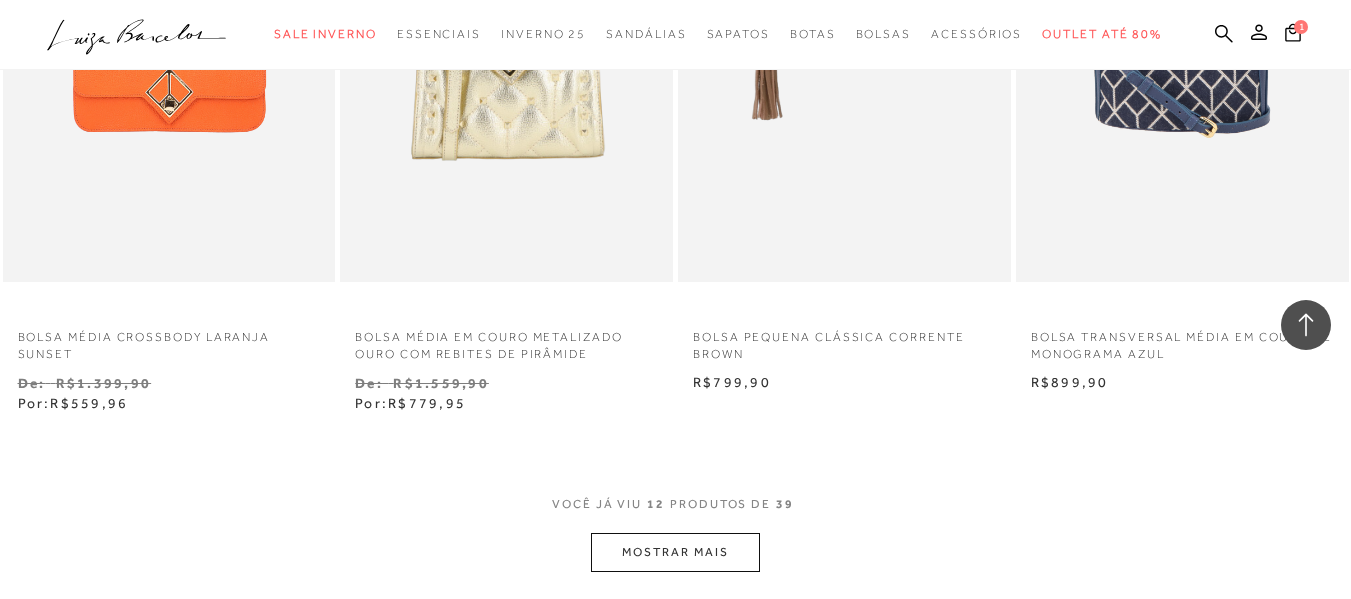 scroll, scrollTop: 1700, scrollLeft: 0, axis: vertical 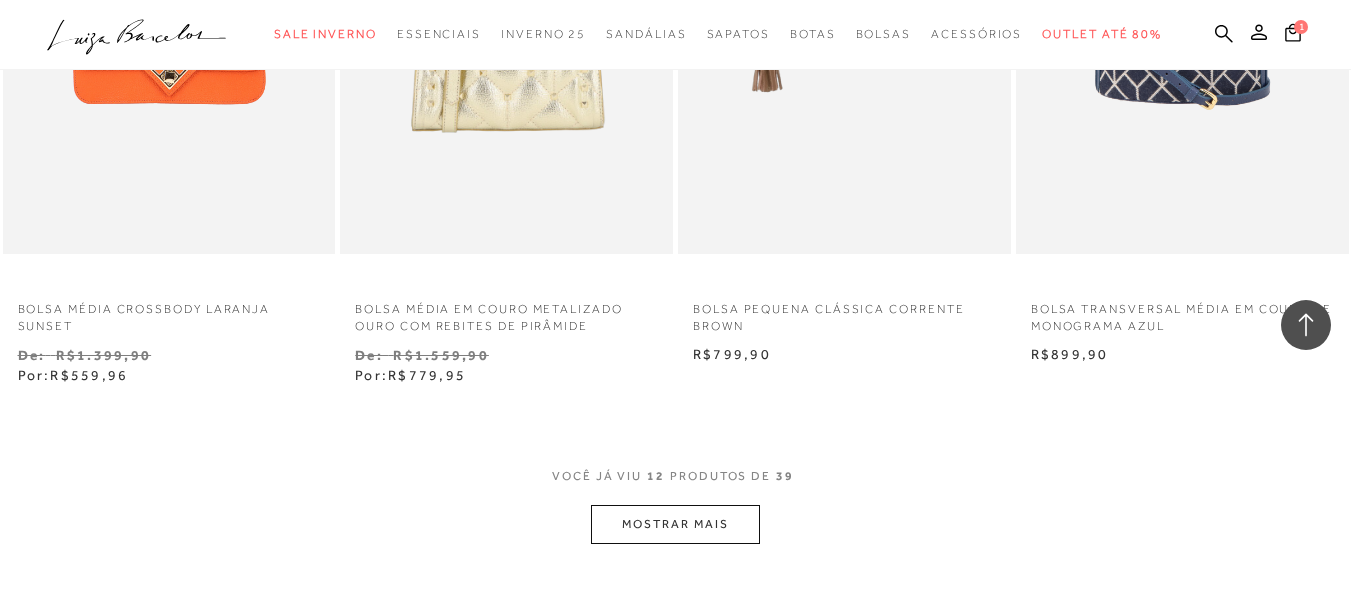 click on "MOSTRAR MAIS" at bounding box center (675, 524) 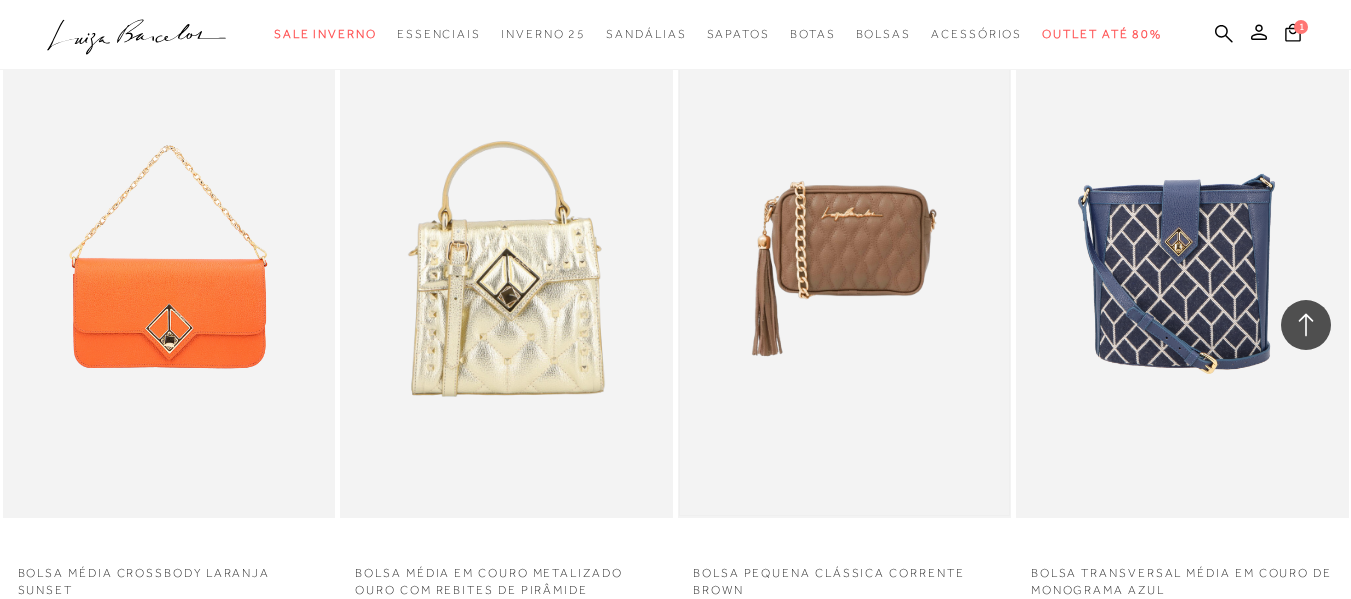 scroll, scrollTop: 1400, scrollLeft: 0, axis: vertical 